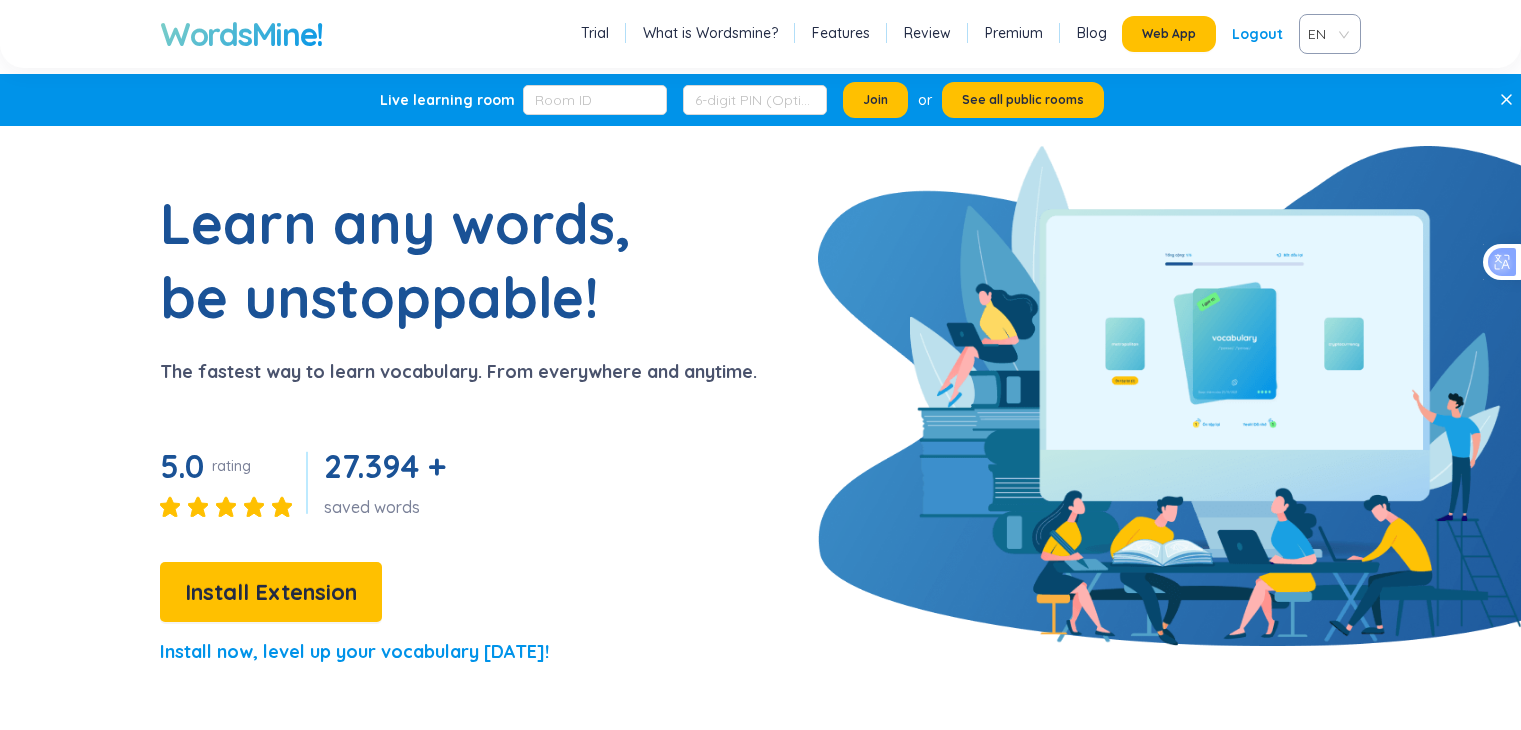 scroll, scrollTop: 0, scrollLeft: 0, axis: both 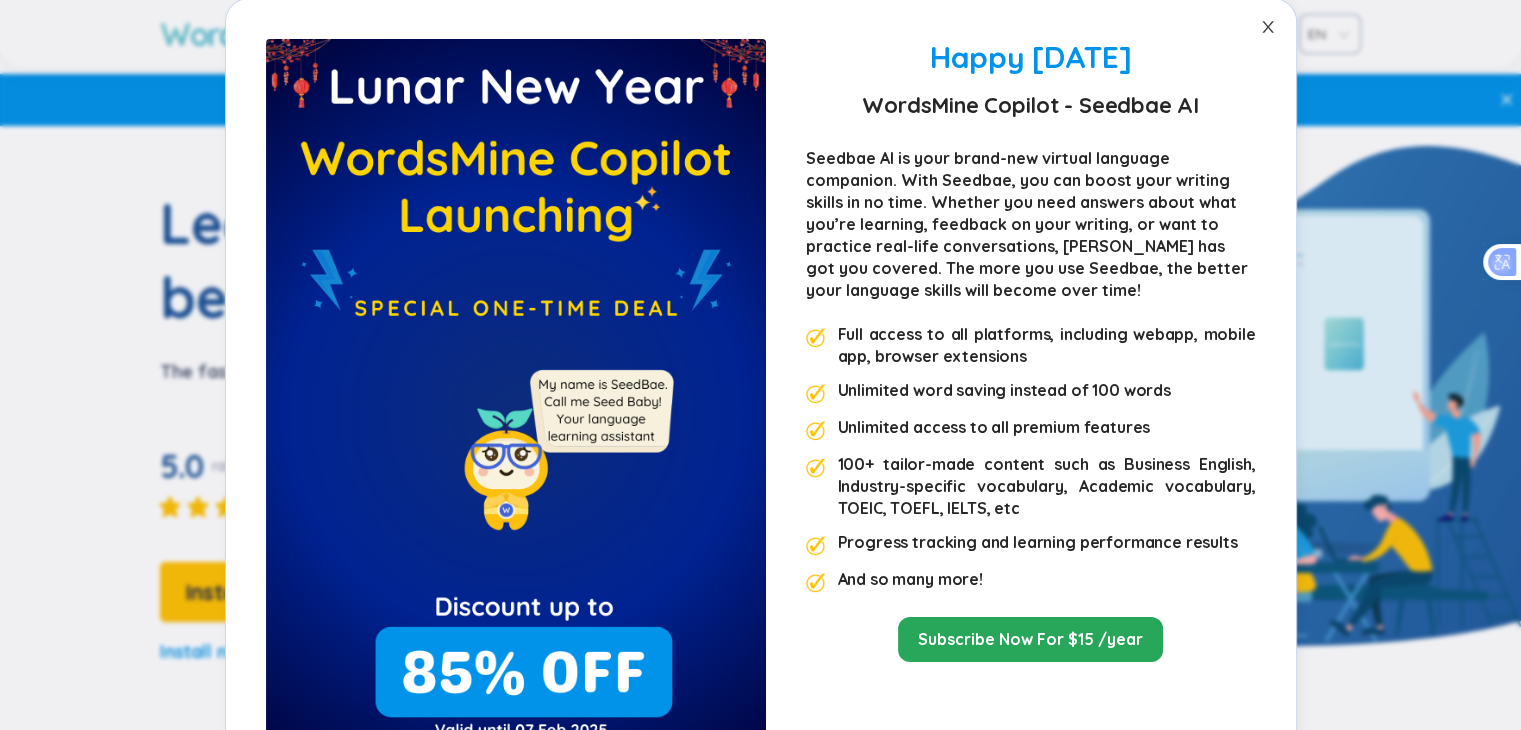 click 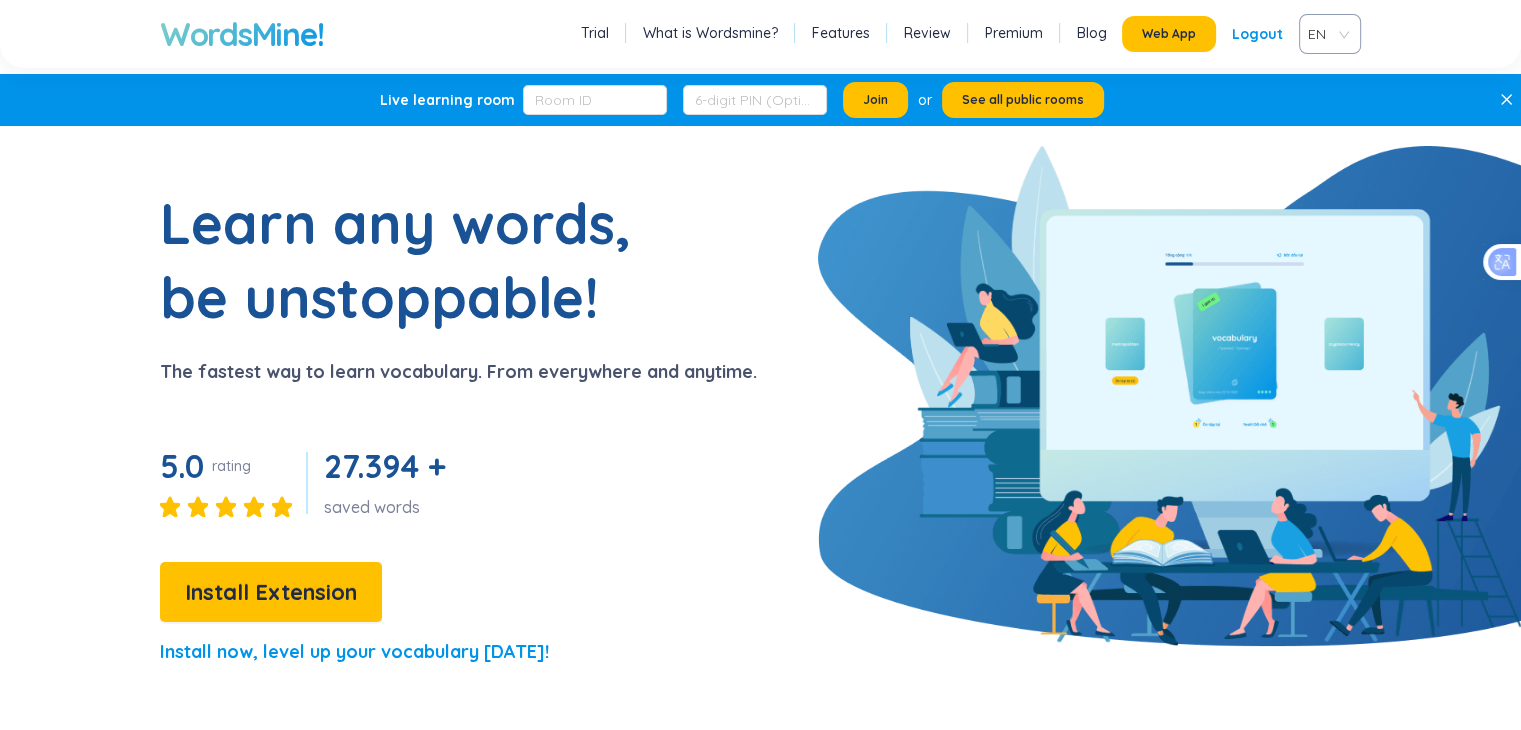 click on "Features" at bounding box center [841, 33] 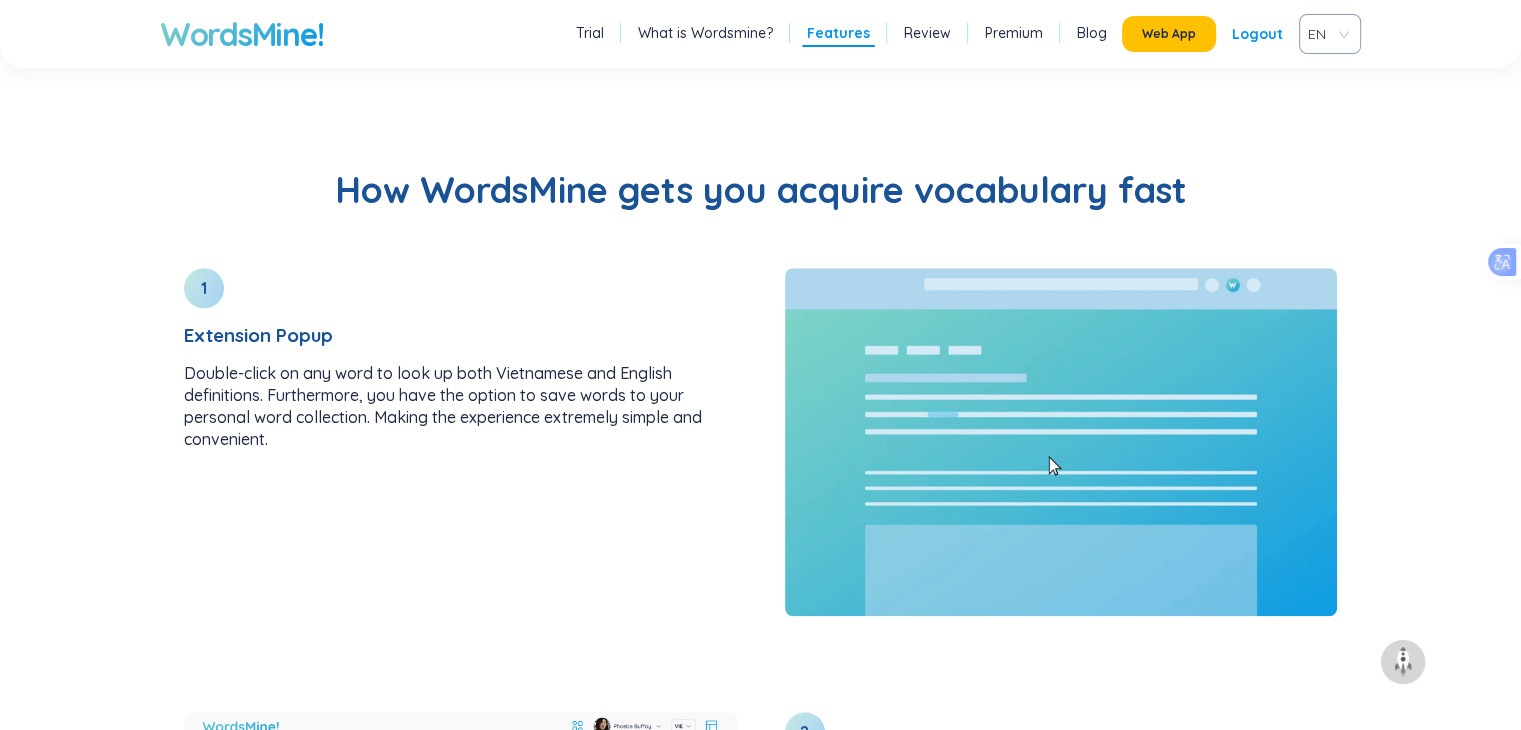 scroll, scrollTop: 2140, scrollLeft: 0, axis: vertical 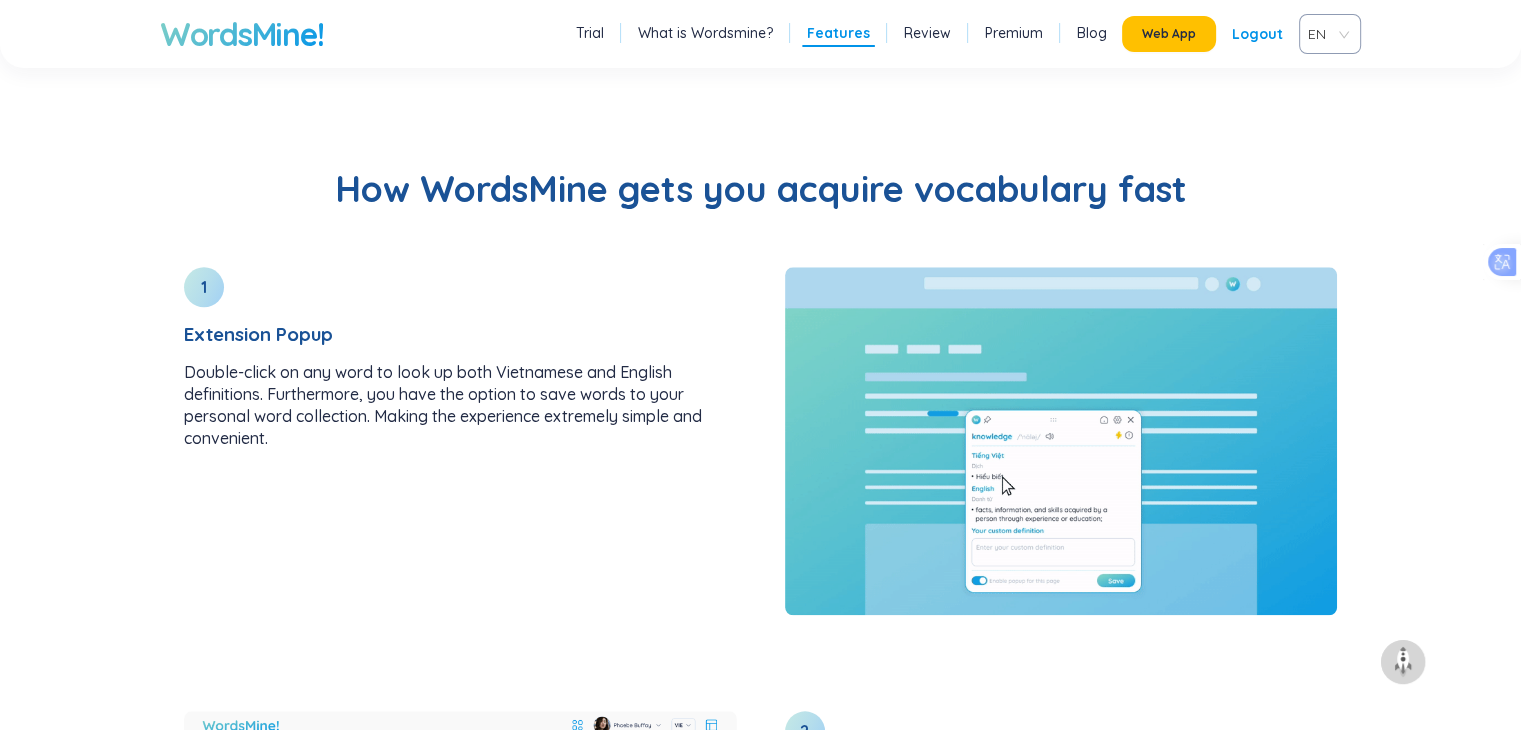 click on "Logout" at bounding box center [1257, 34] 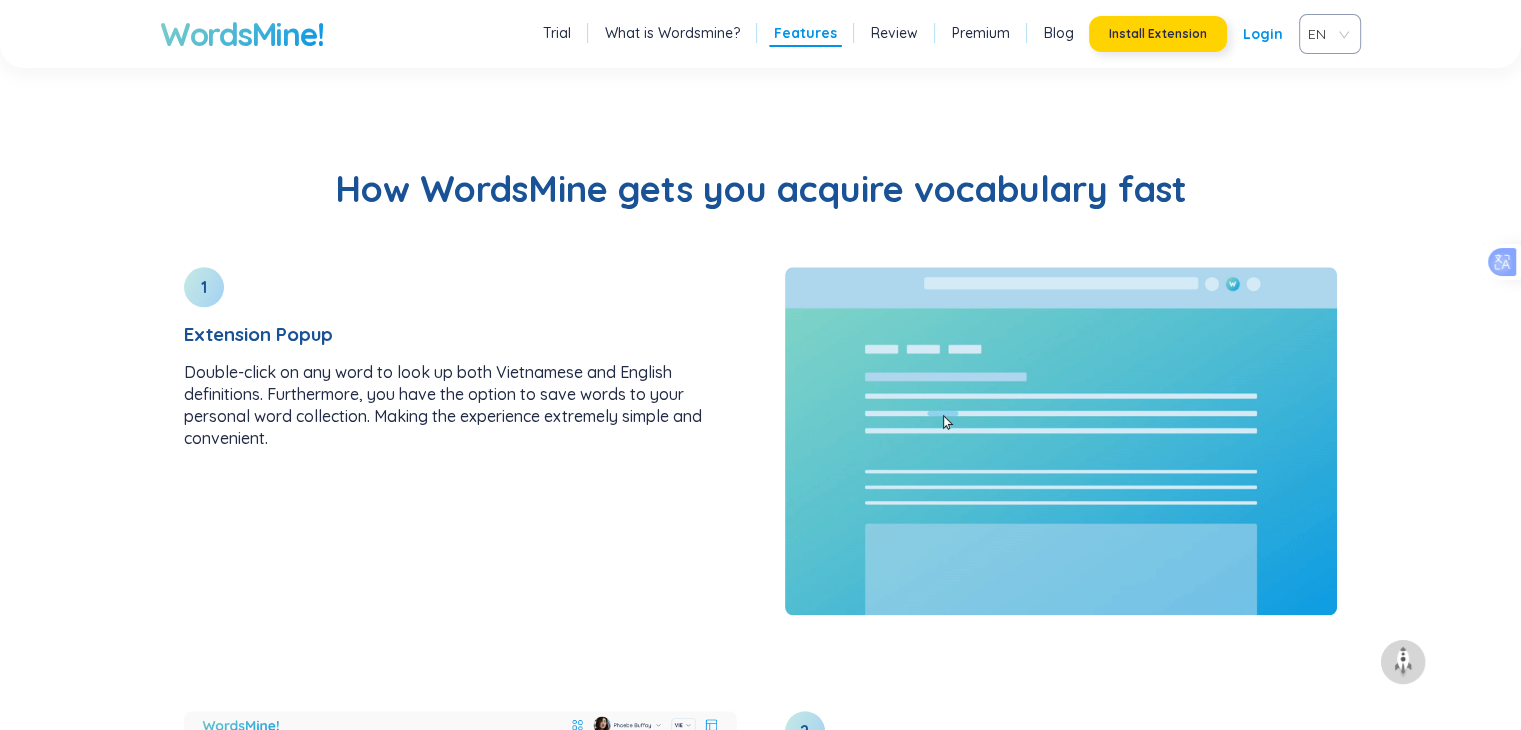 click on "Install Extension" at bounding box center [1158, 34] 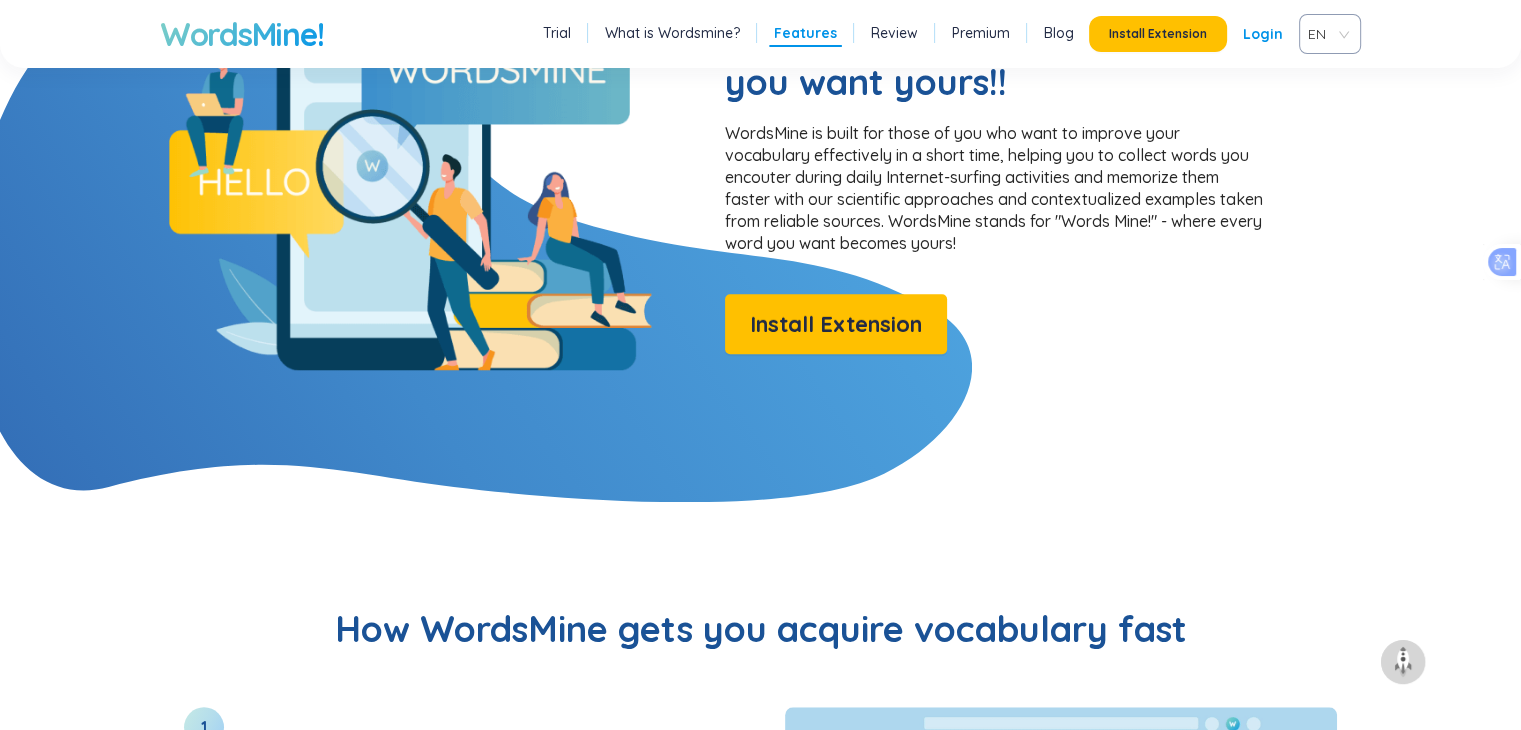 scroll, scrollTop: 1473, scrollLeft: 0, axis: vertical 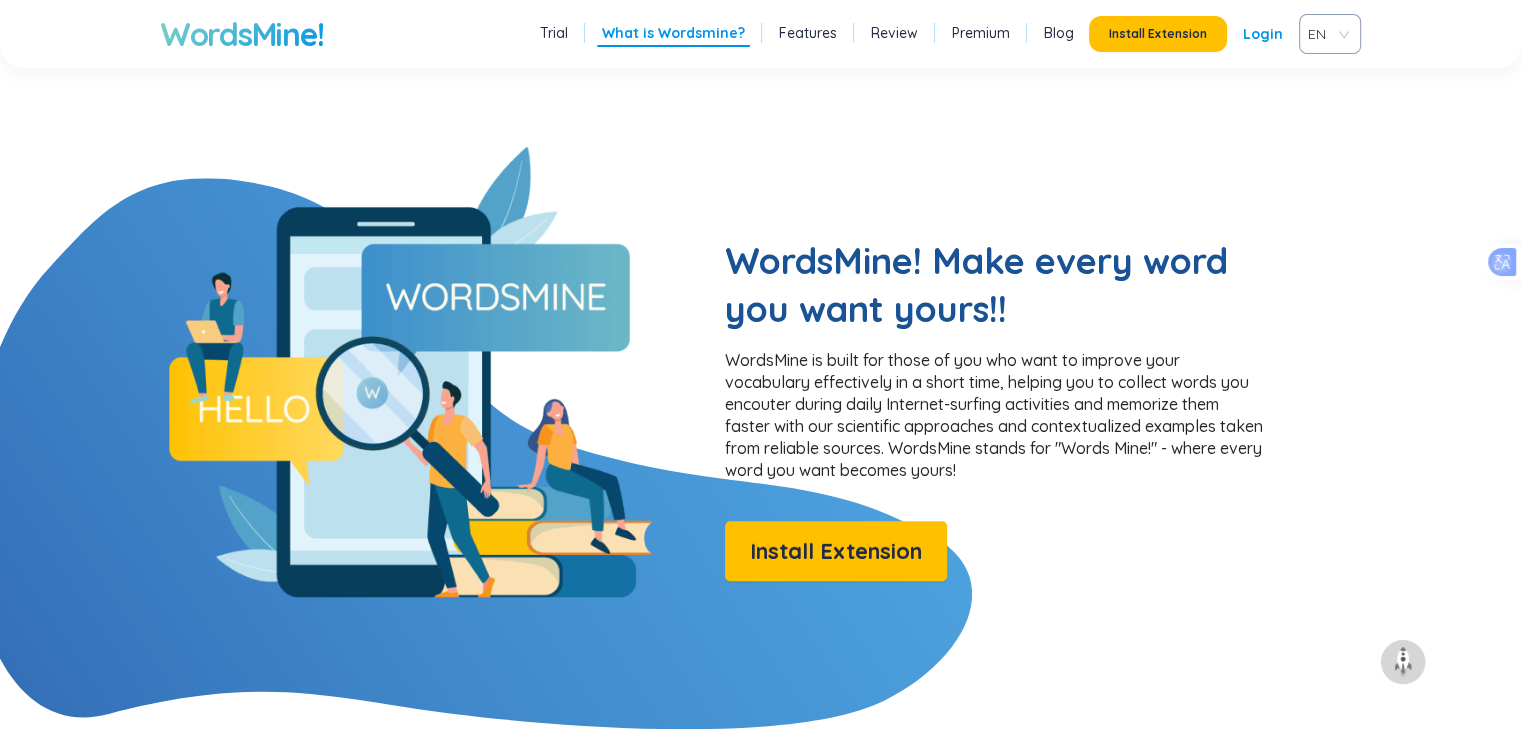 click on "Login" at bounding box center (1263, 34) 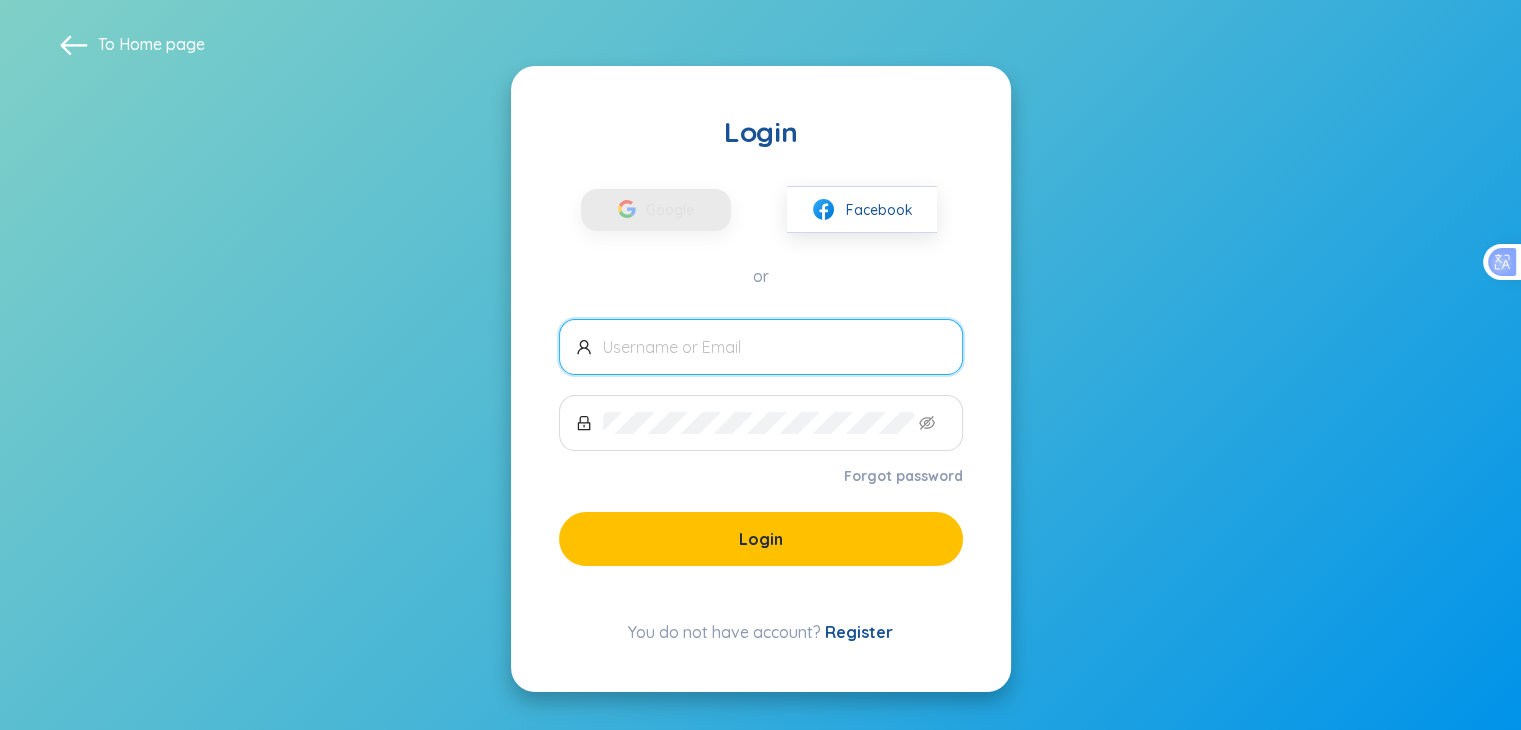 scroll, scrollTop: 0, scrollLeft: 0, axis: both 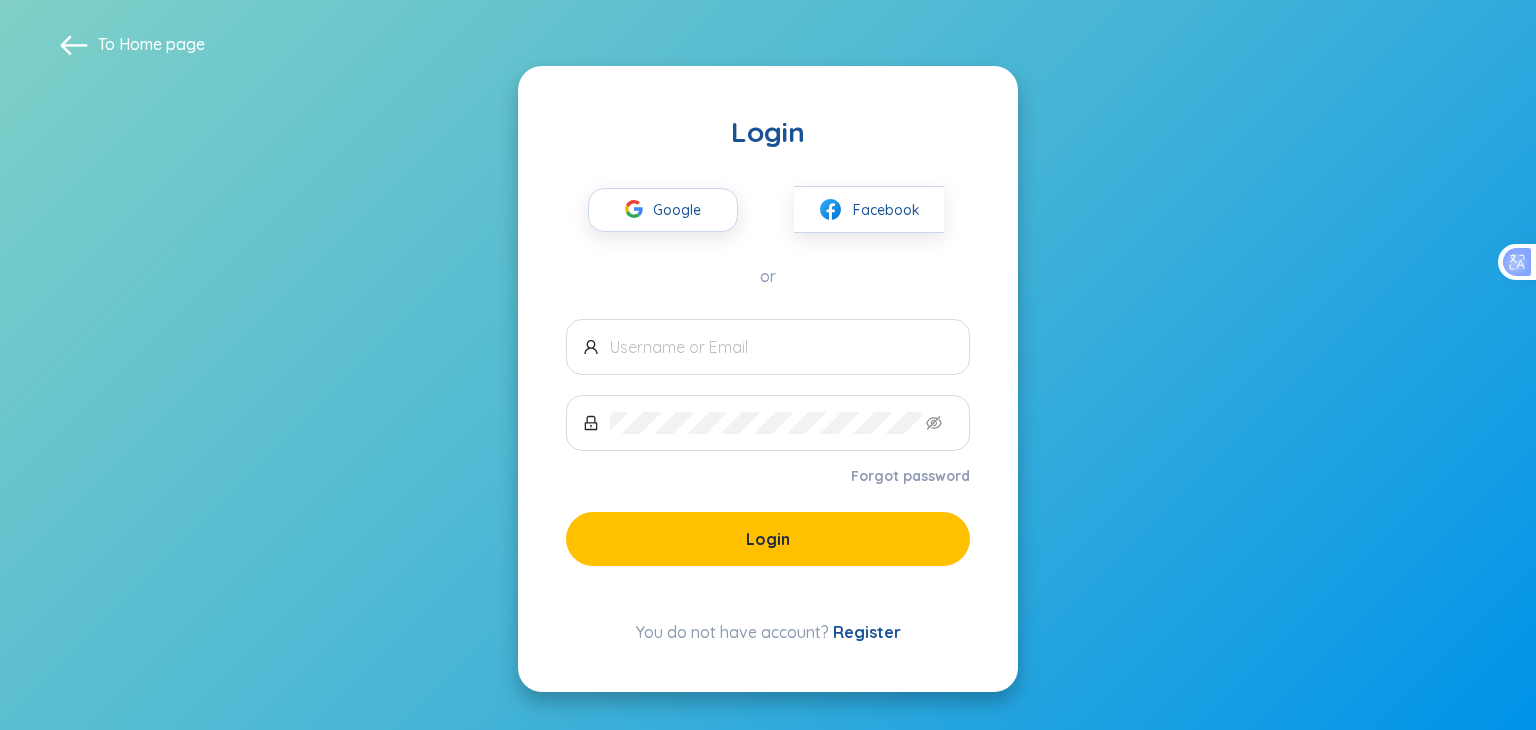 click on "Register" at bounding box center [867, 632] 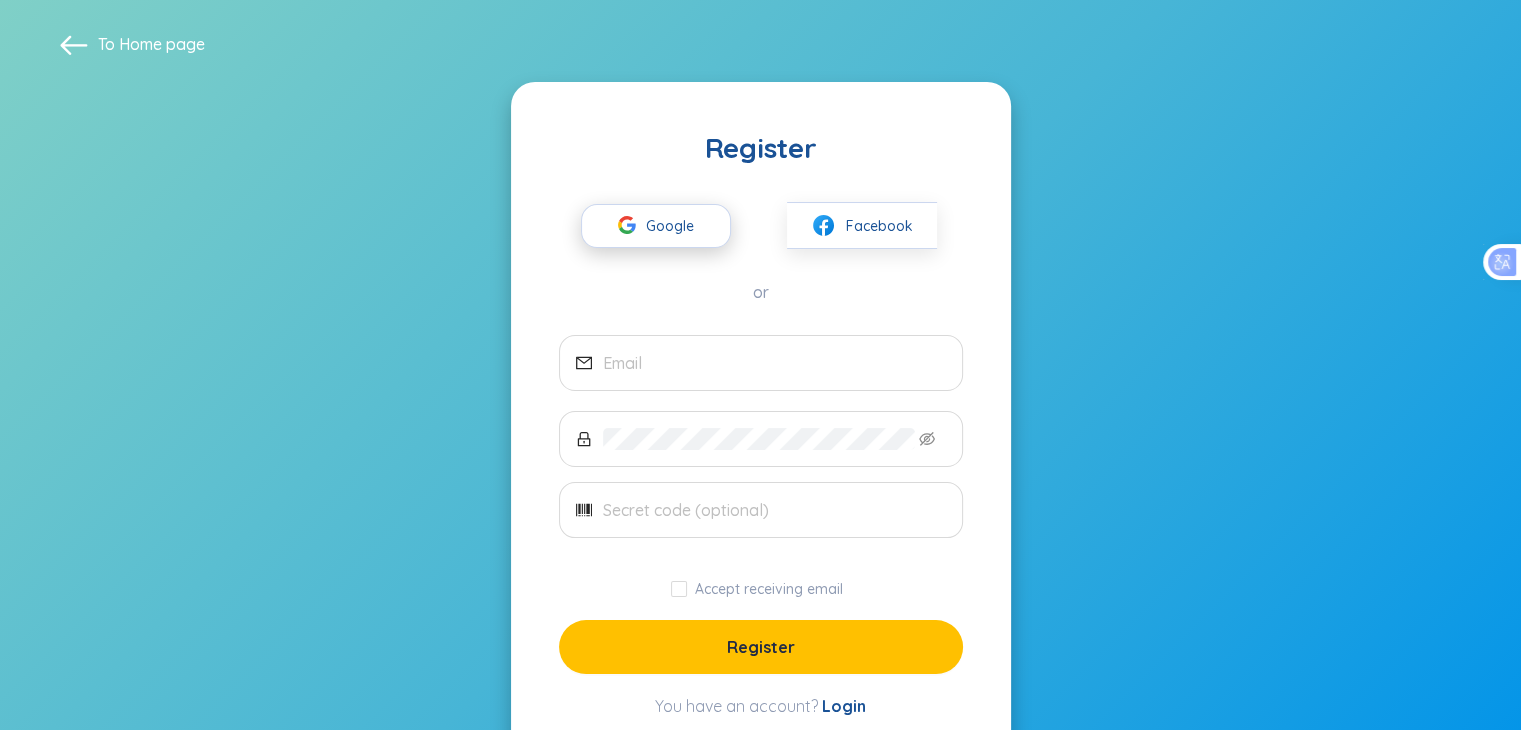 click on "Google" at bounding box center (675, 226) 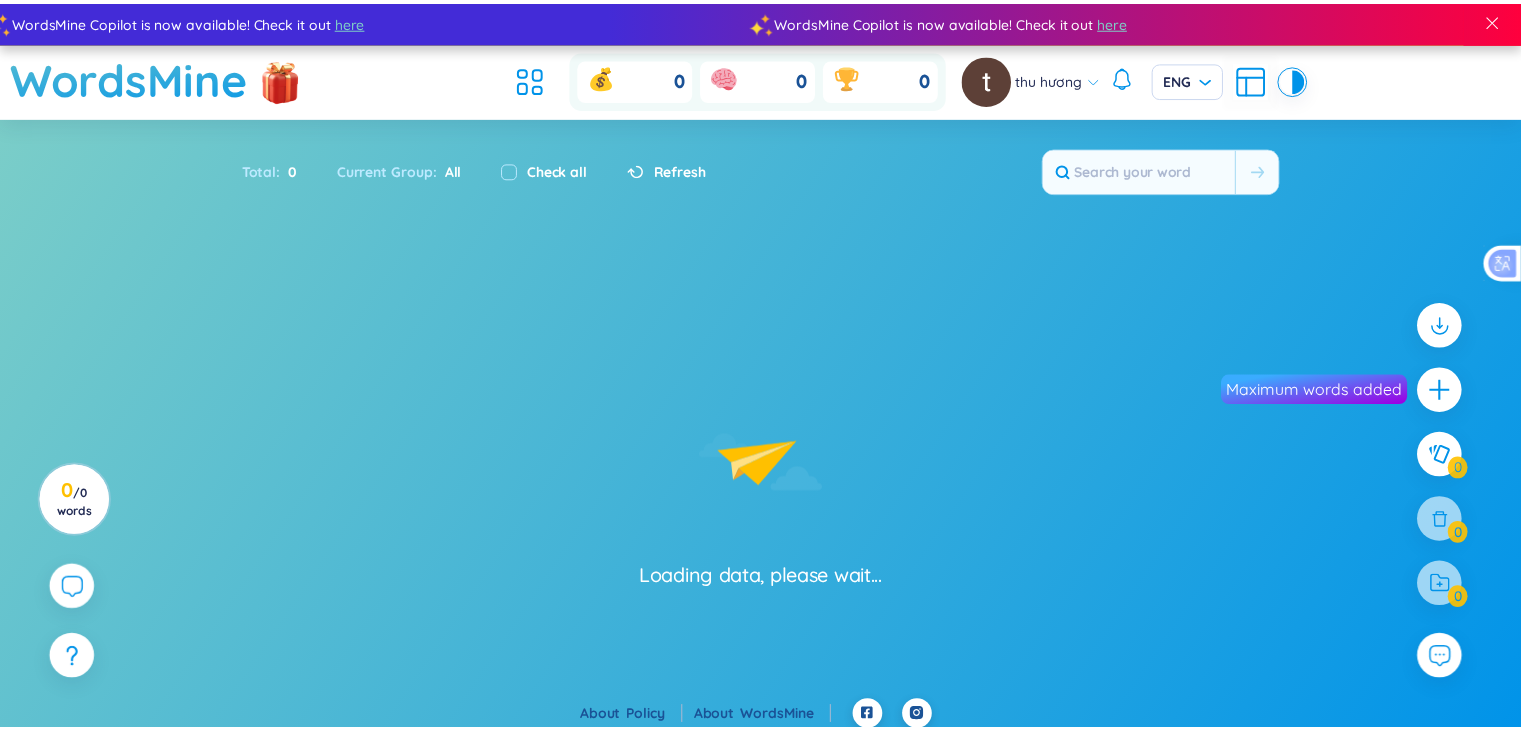 scroll, scrollTop: 0, scrollLeft: 0, axis: both 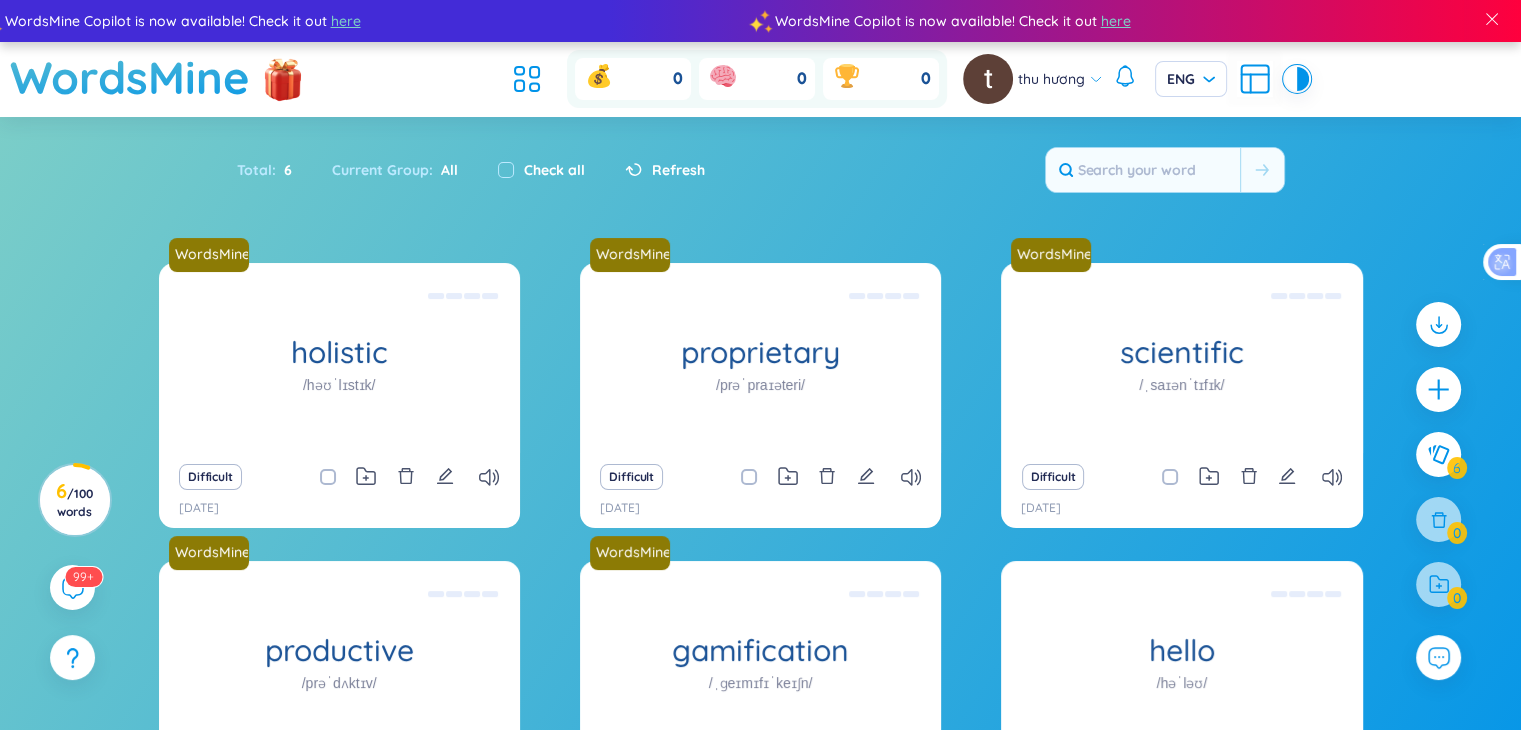 drag, startPoint x: 671, startPoint y: 169, endPoint x: 671, endPoint y: 220, distance: 51 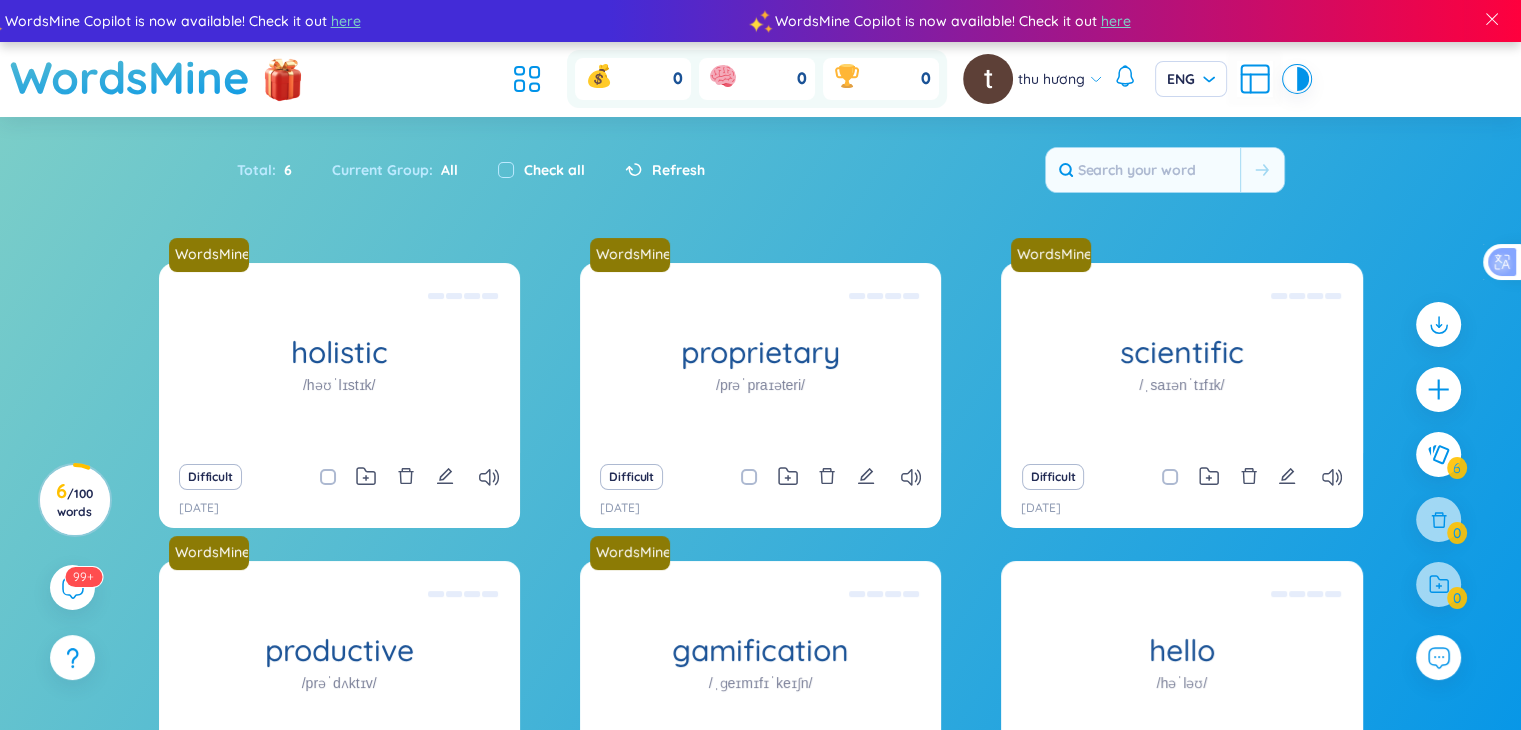 click on "Total :       6 Current Group :     All Check all   Refresh" at bounding box center (761, 180) 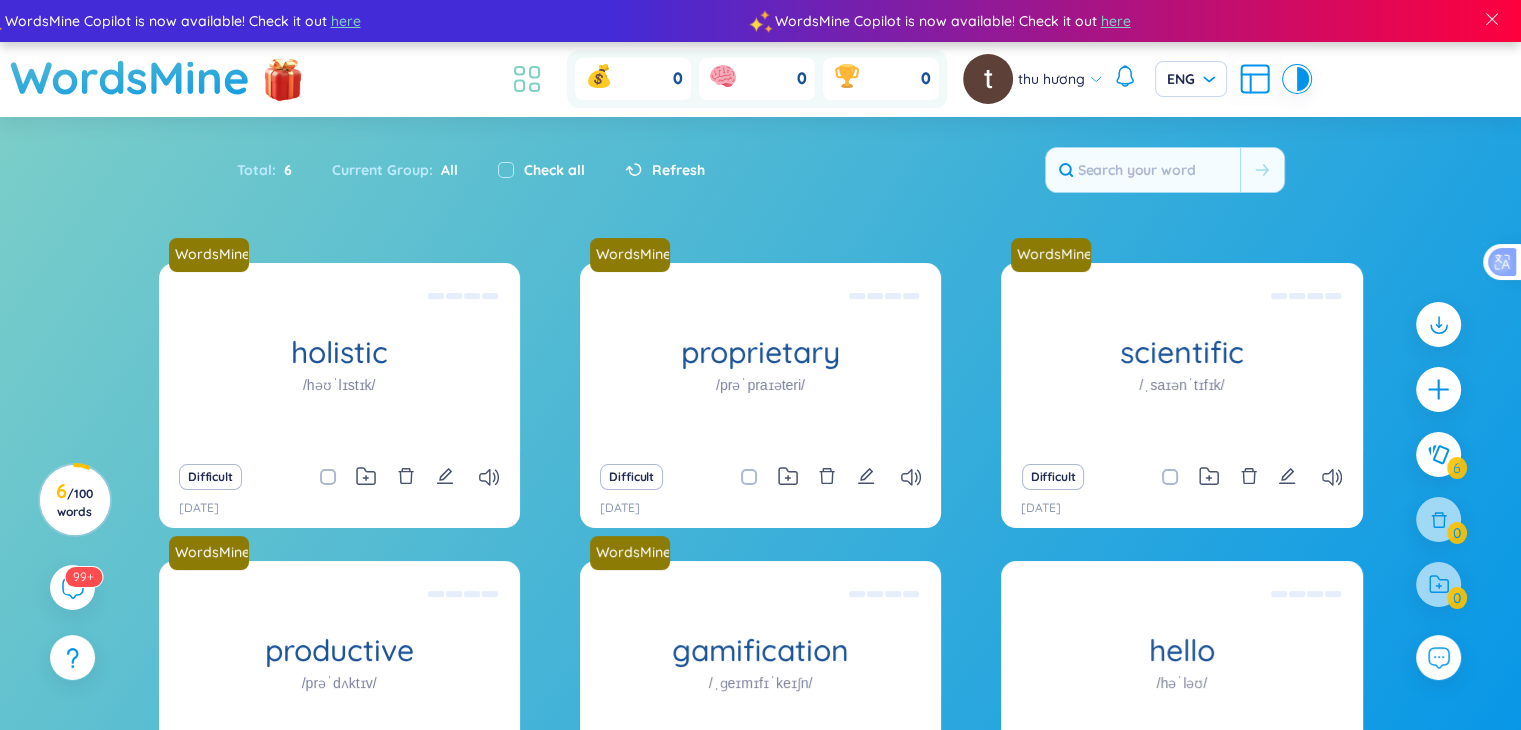 click 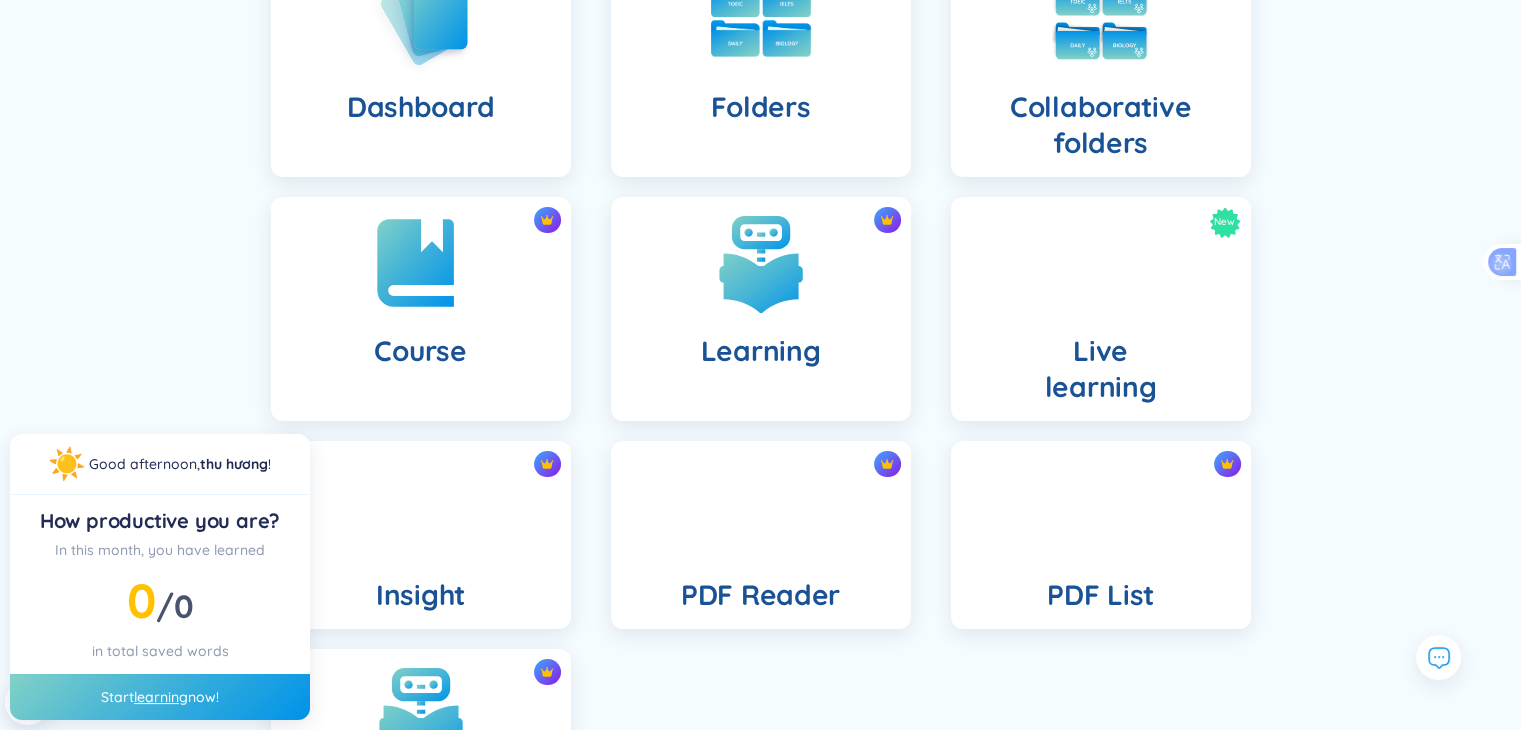 scroll, scrollTop: 333, scrollLeft: 0, axis: vertical 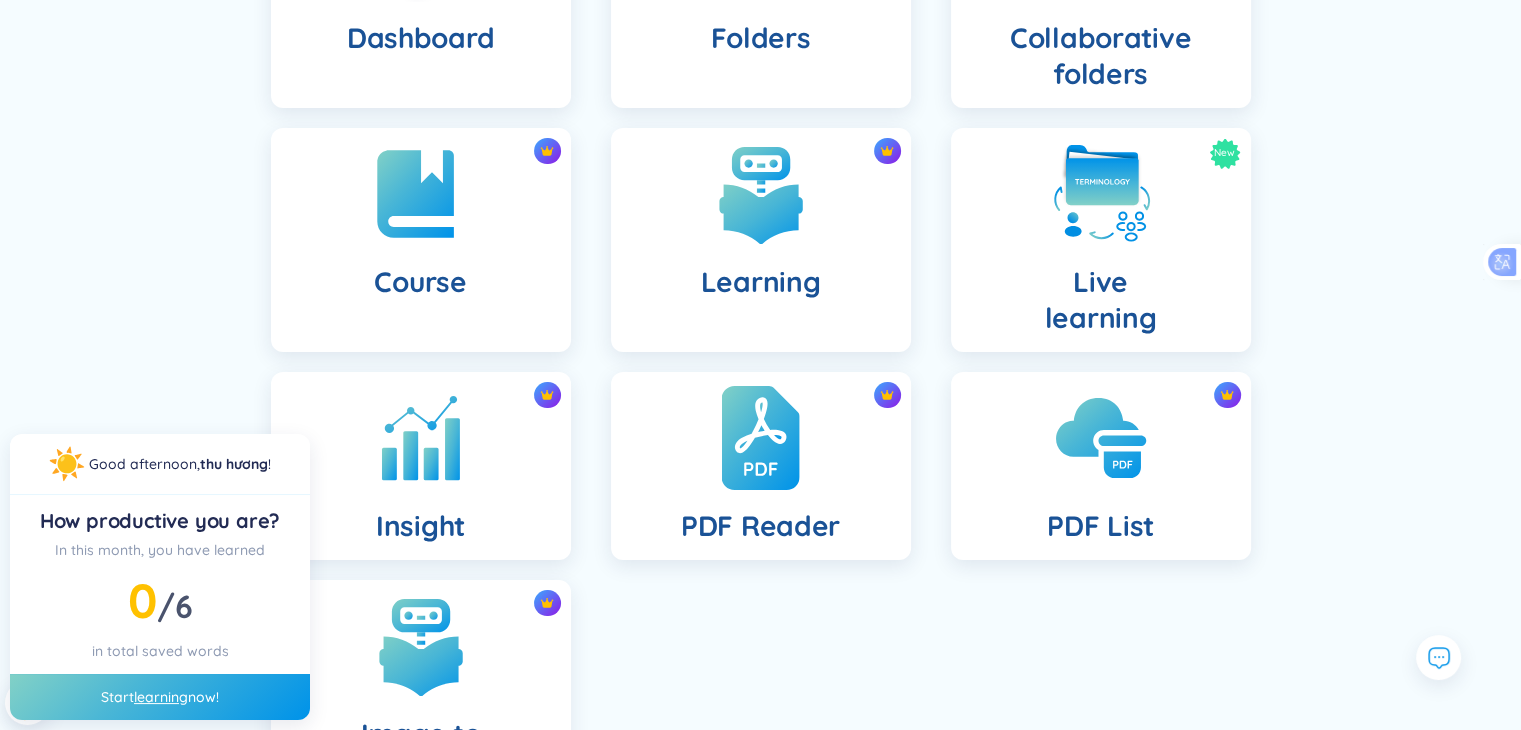 click at bounding box center (760, 438) 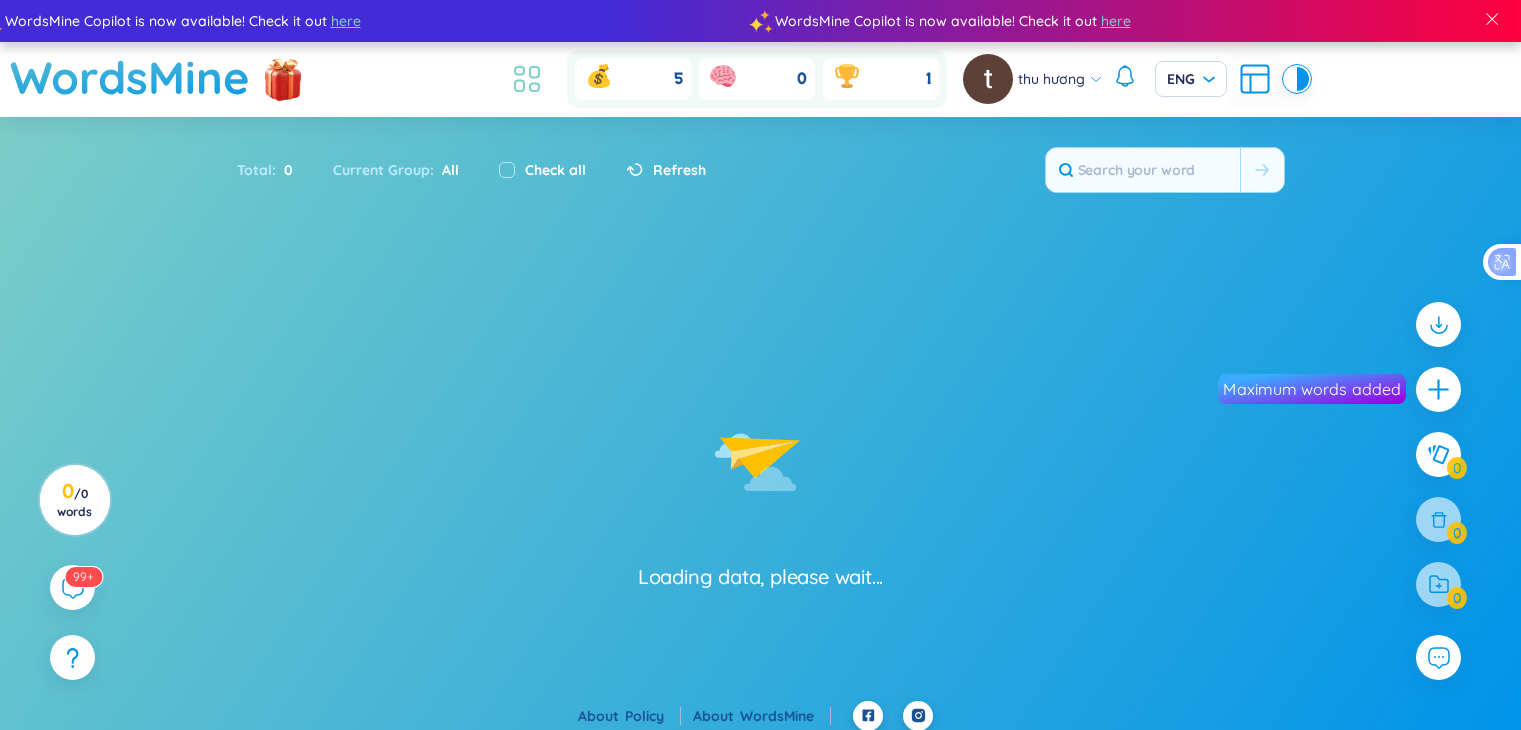 scroll, scrollTop: 0, scrollLeft: 0, axis: both 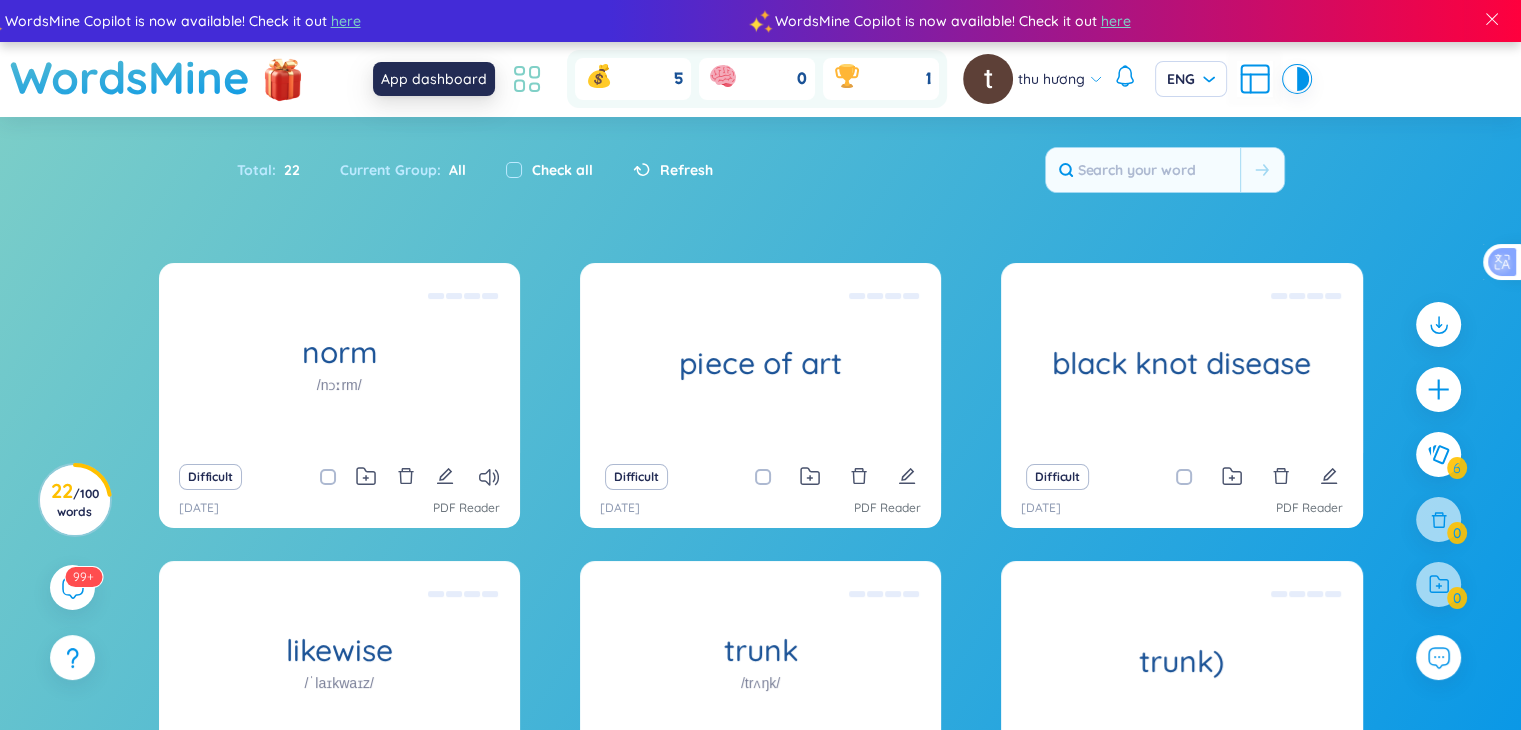 click 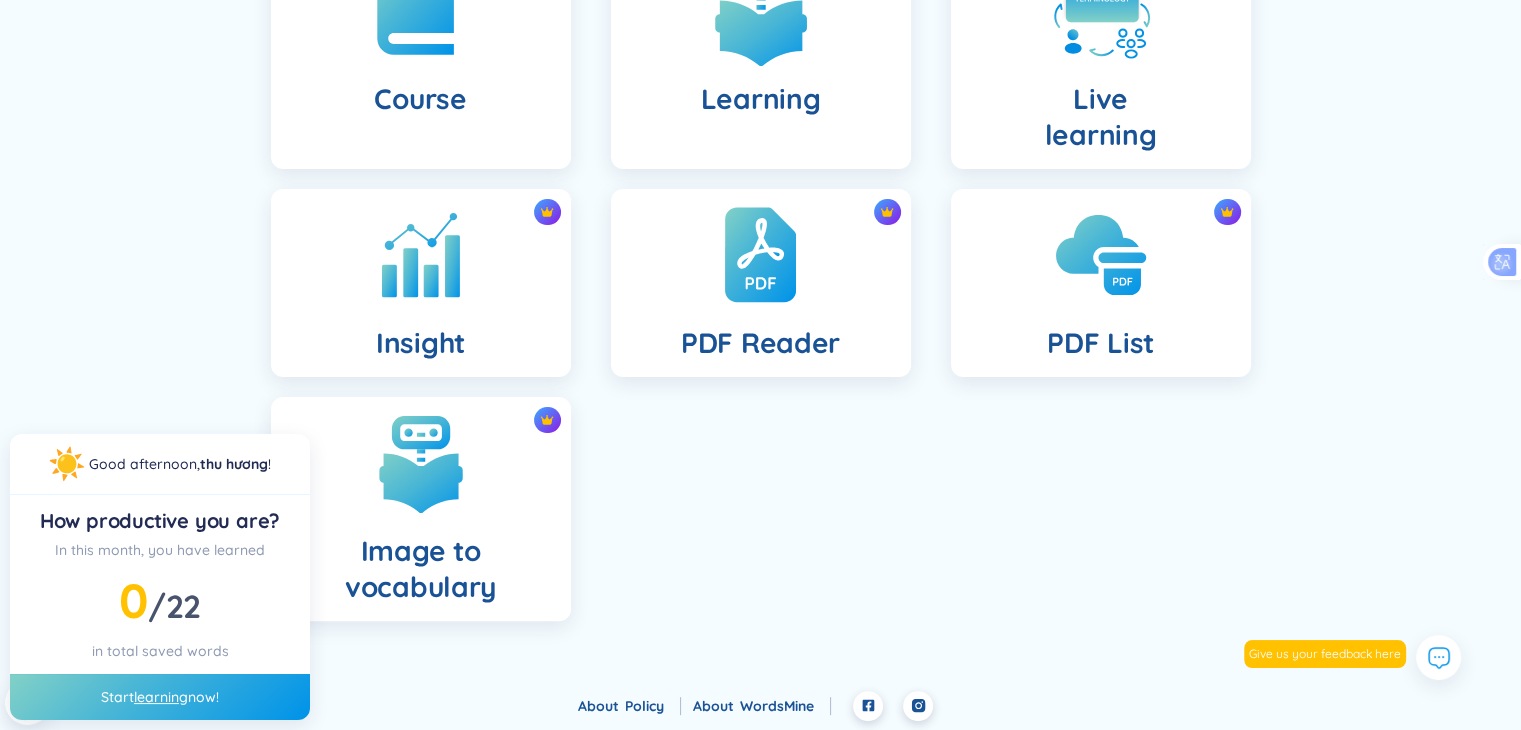 scroll, scrollTop: 516, scrollLeft: 0, axis: vertical 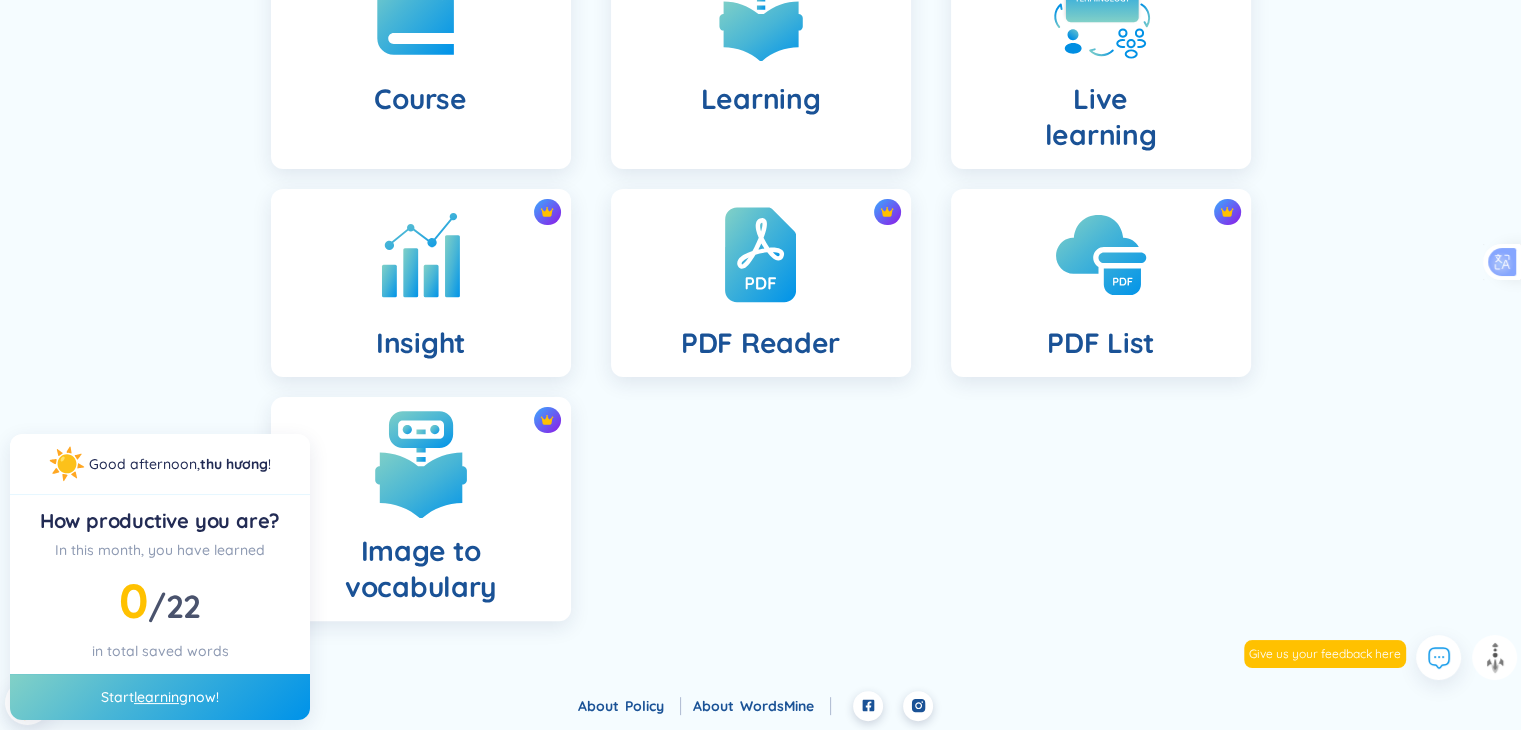 click at bounding box center (421, 463) 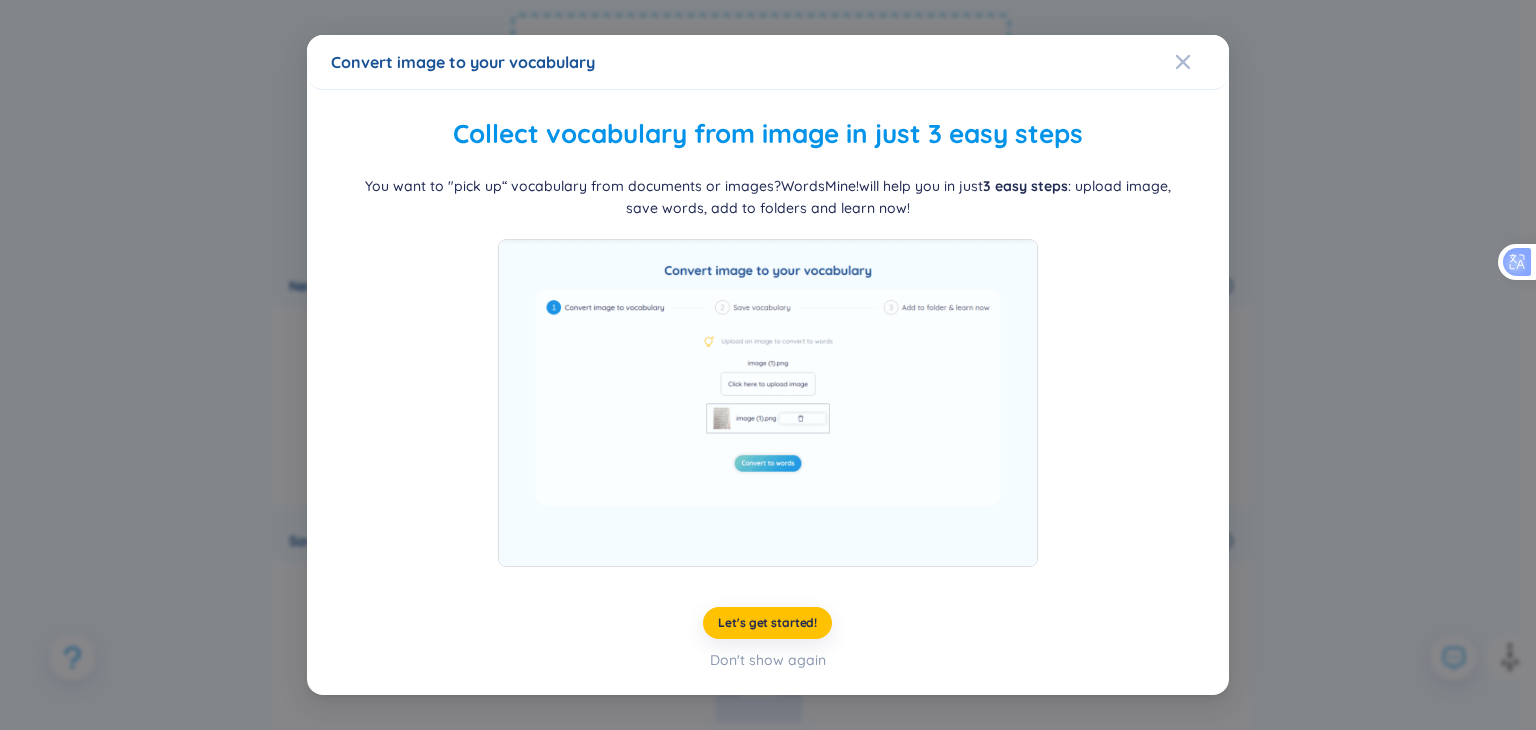 scroll, scrollTop: 16, scrollLeft: 0, axis: vertical 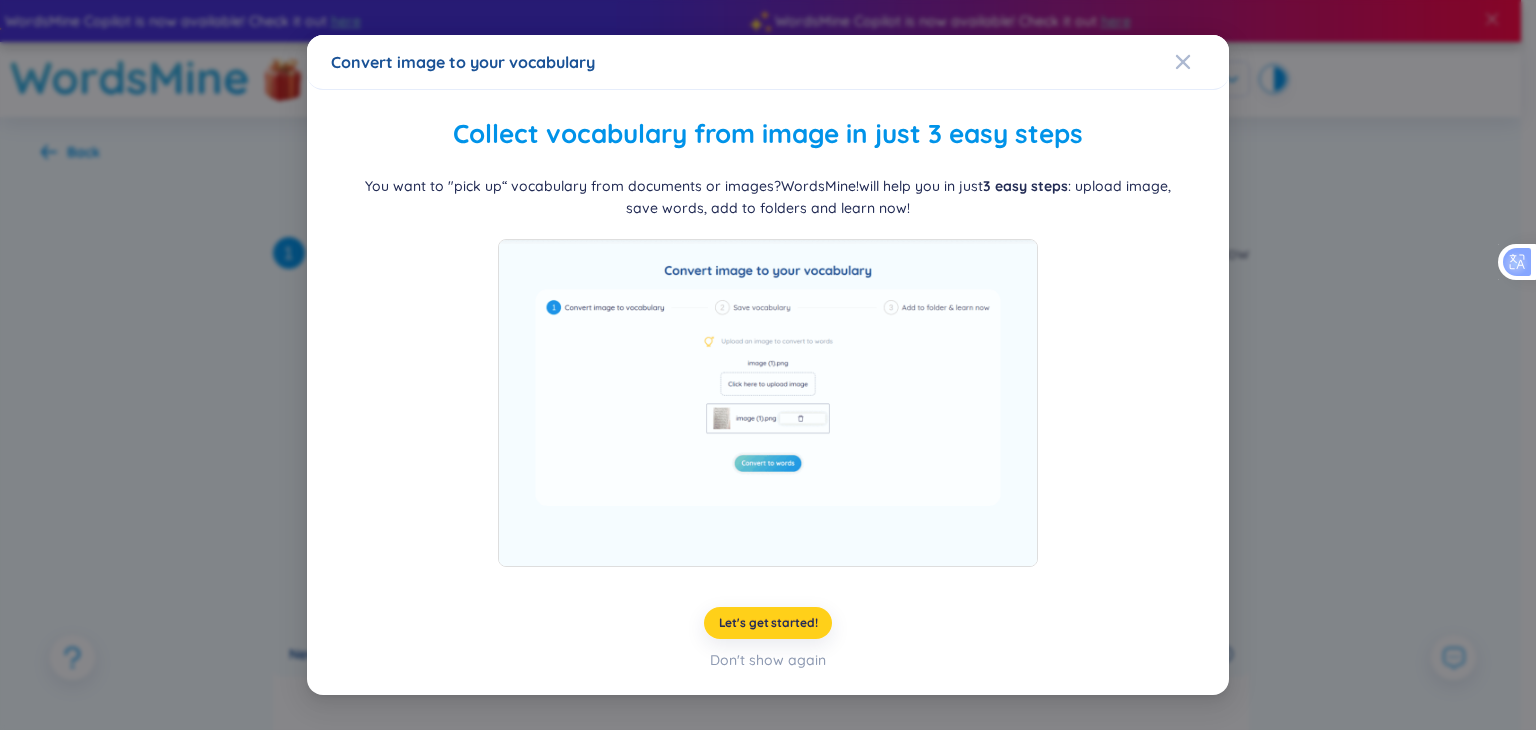 click on "Let's get started!" at bounding box center [768, 623] 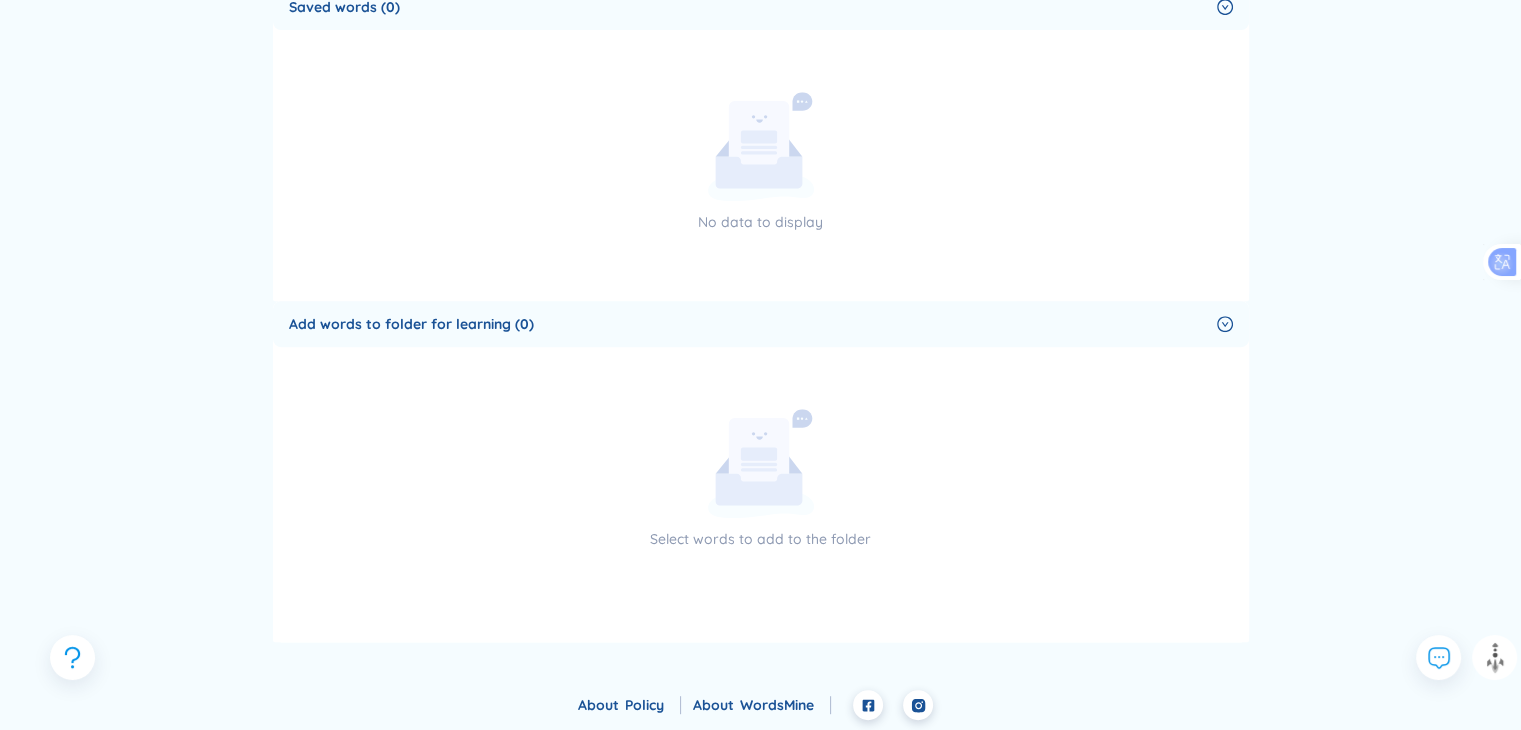 scroll, scrollTop: 0, scrollLeft: 0, axis: both 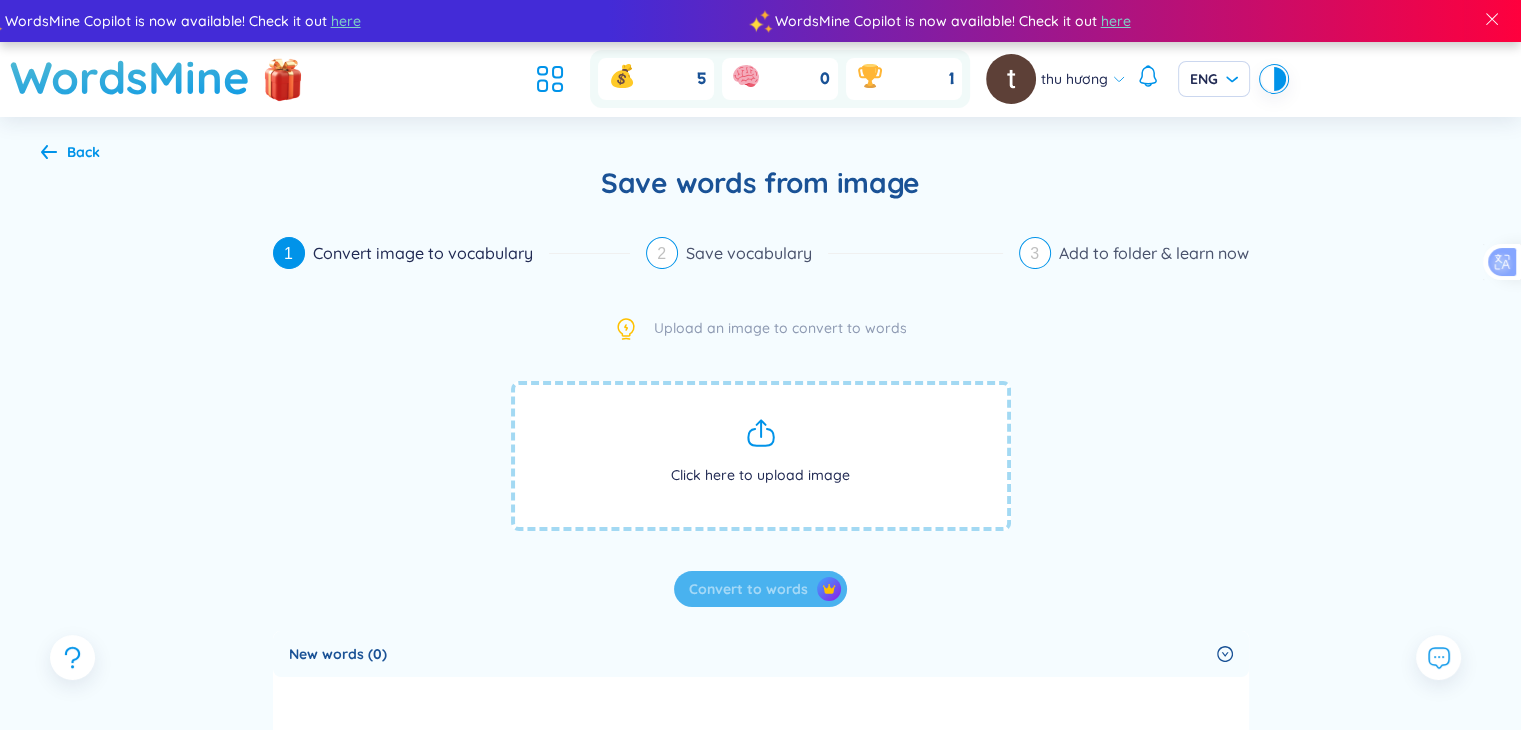 click on "Back Save words from image 1 Convert image to vocabulary 2 Save vocabulary 3 Add to folder & learn now Upload an image to convert to words Click here to upload image Convert to words New words (0) No data to display Saved words (0) No data to display Add words to folder for learning (0) Select words to add to the folder" at bounding box center (760, 855) 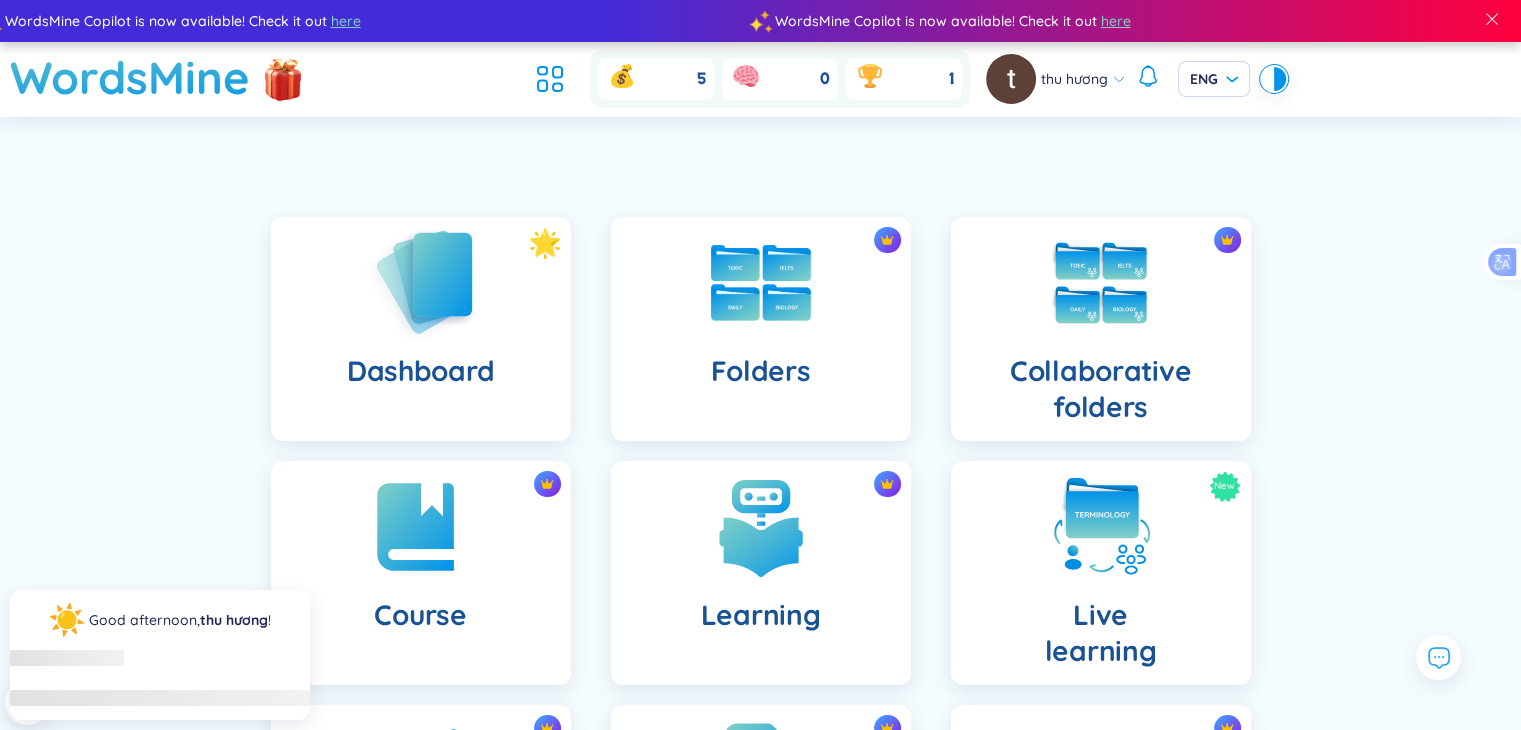 click at bounding box center (421, 282) 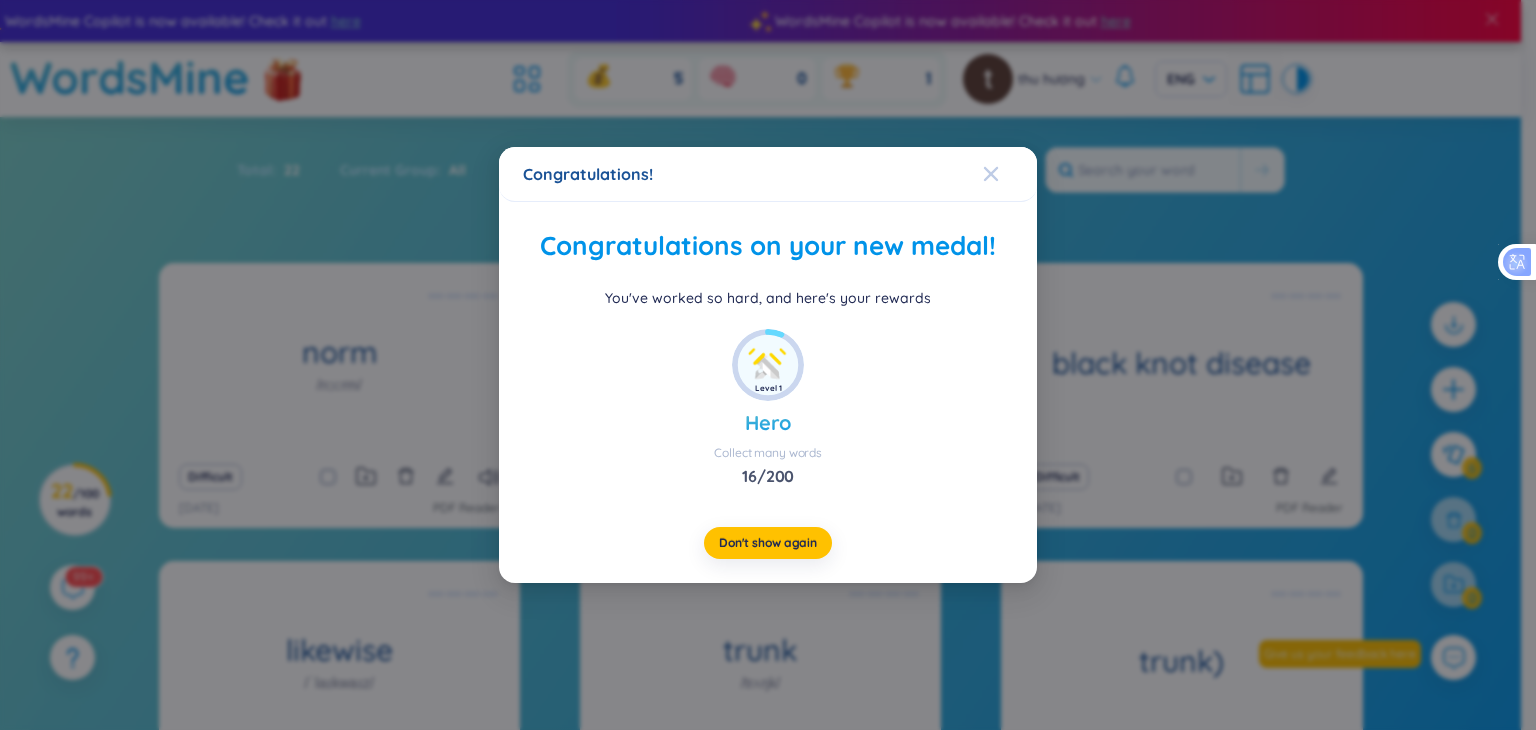 click at bounding box center (1010, 174) 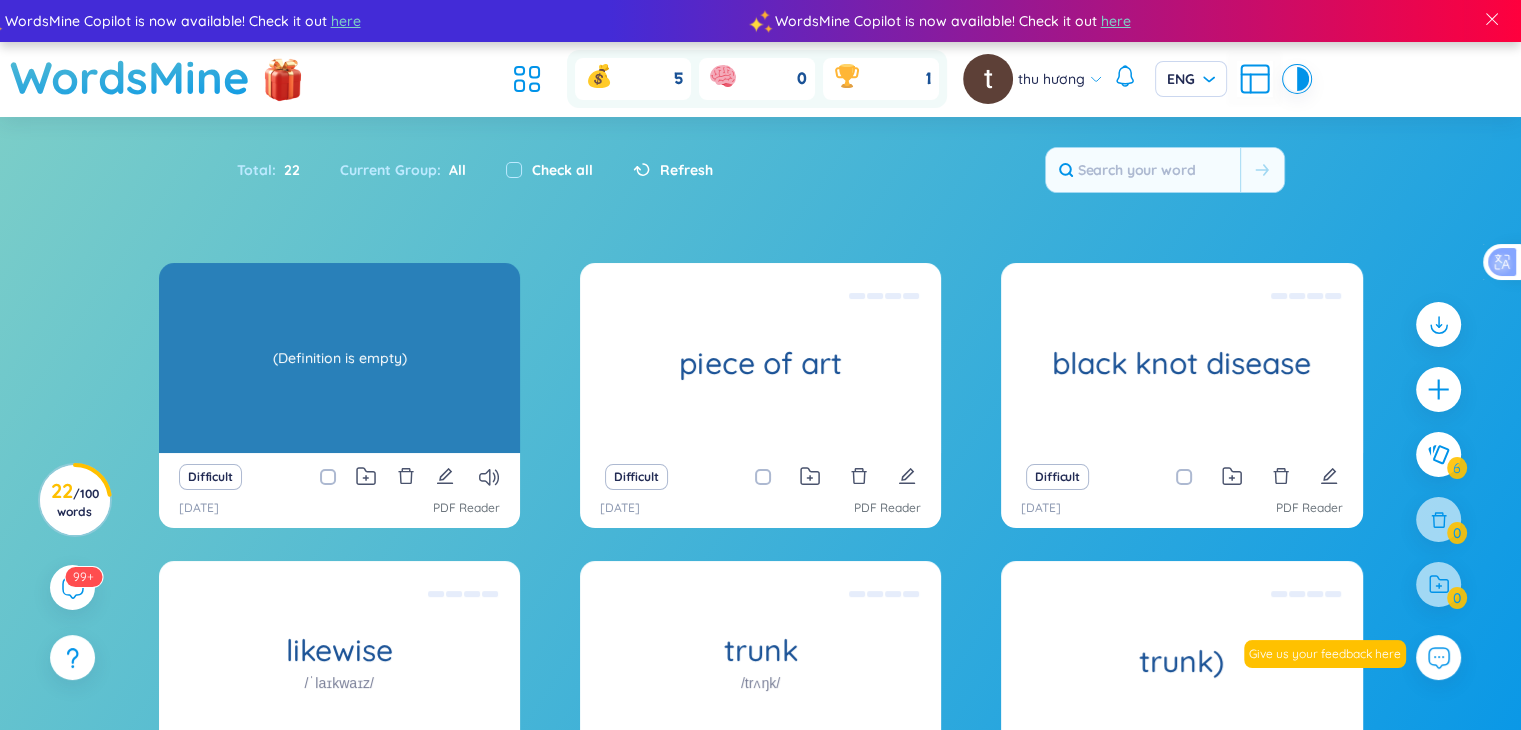 click on "norm /nɔːrm/ (Definition is empty)" at bounding box center (339, 358) 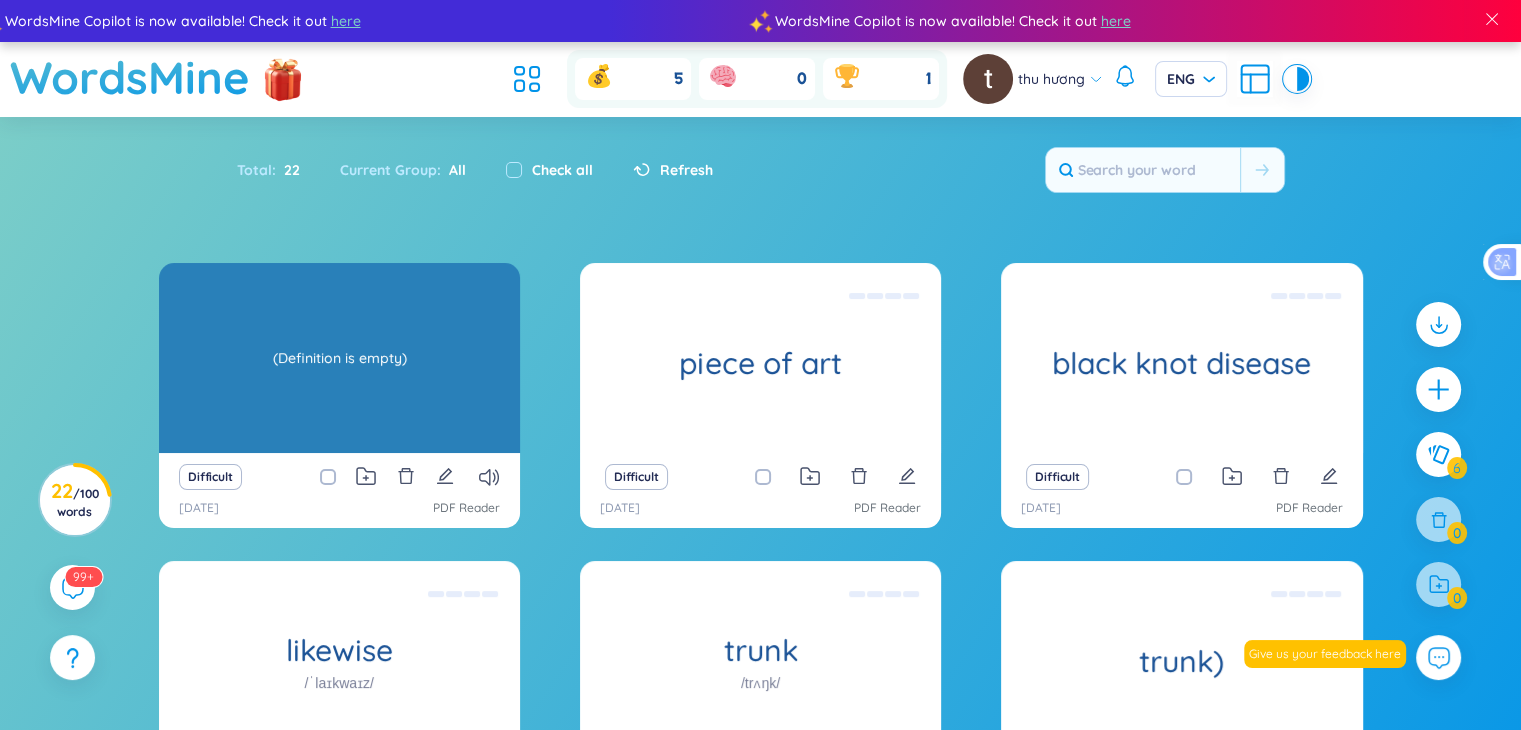 click on "norm /nɔːrm/" at bounding box center [339, 358] 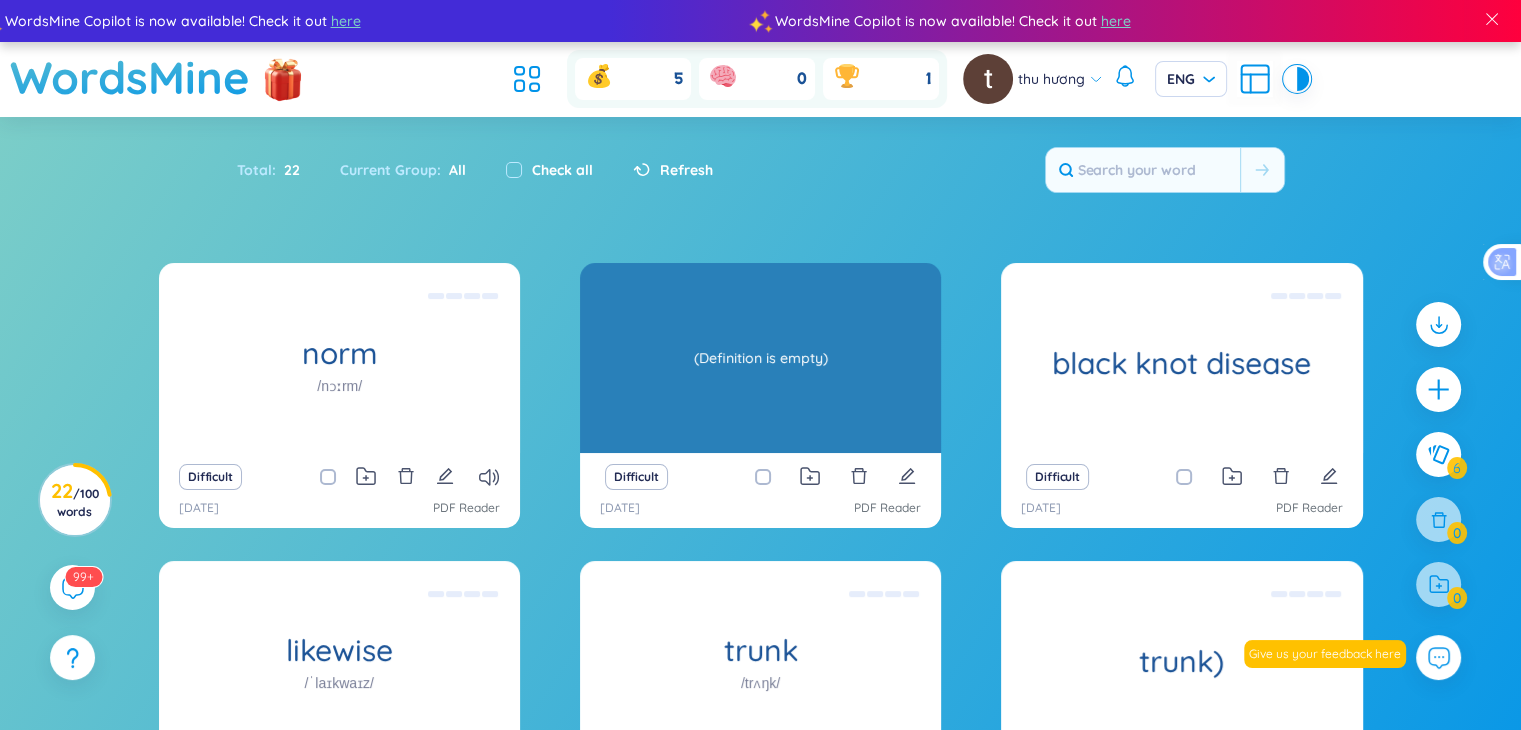 click on "piece of art (Definition is empty)" 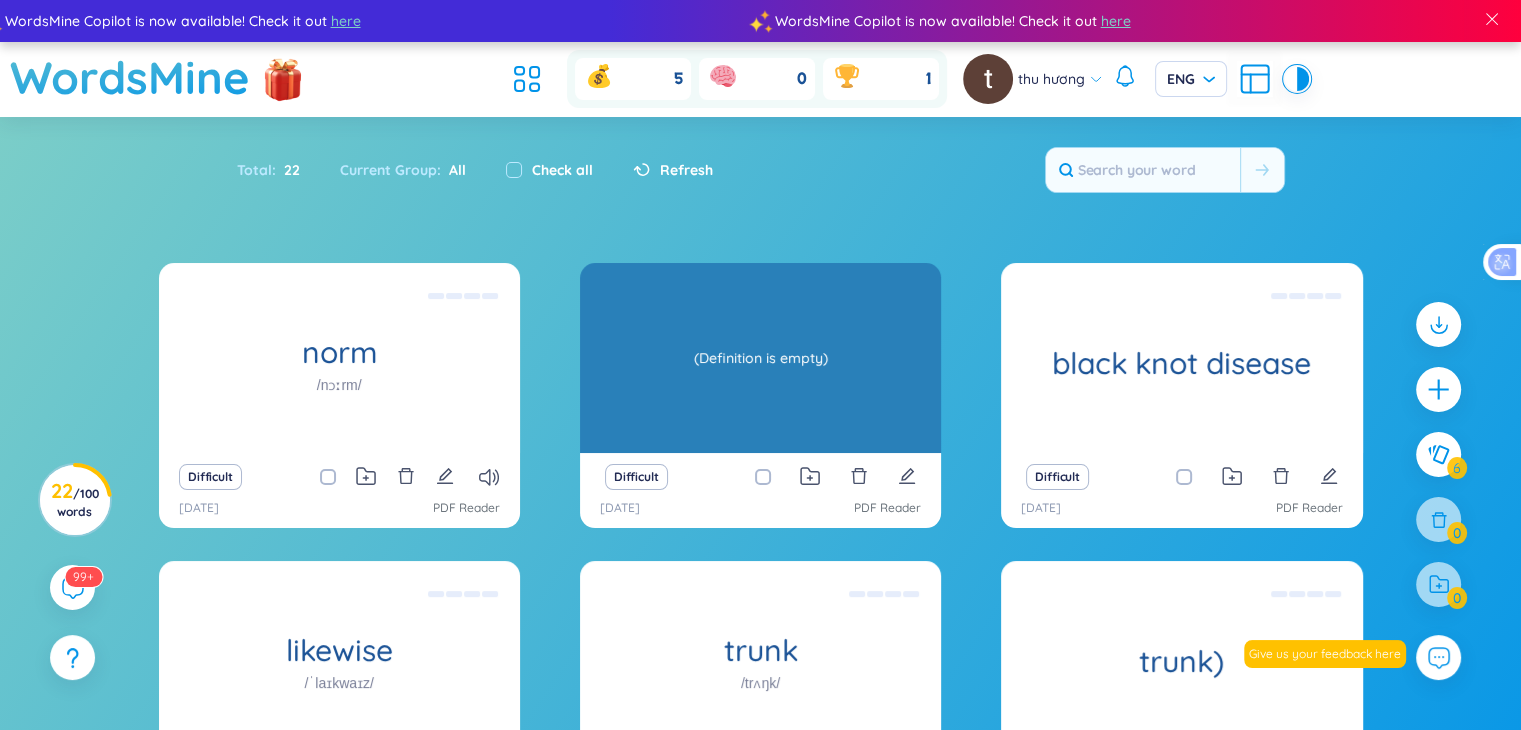 drag, startPoint x: 770, startPoint y: 345, endPoint x: 831, endPoint y: 387, distance: 74.06078 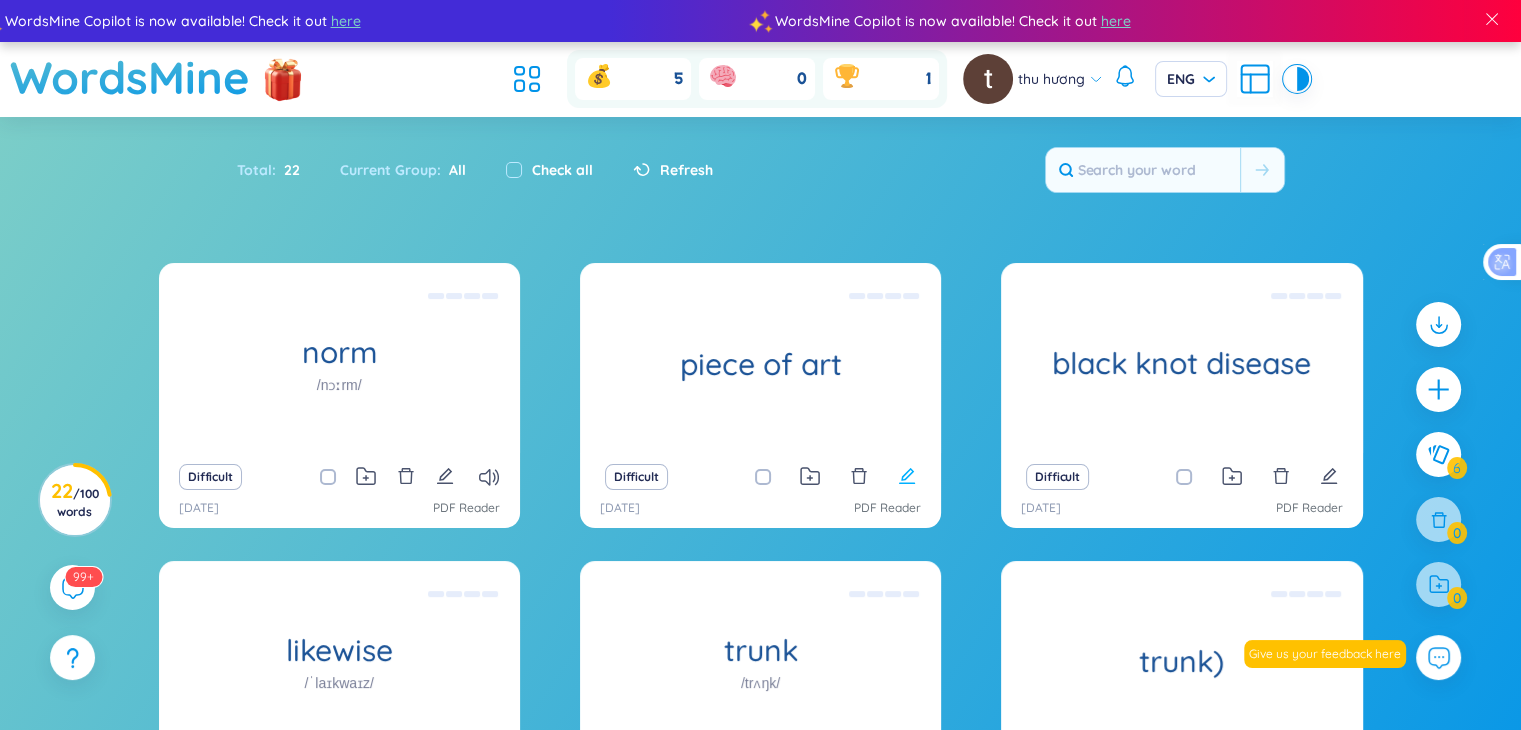 click 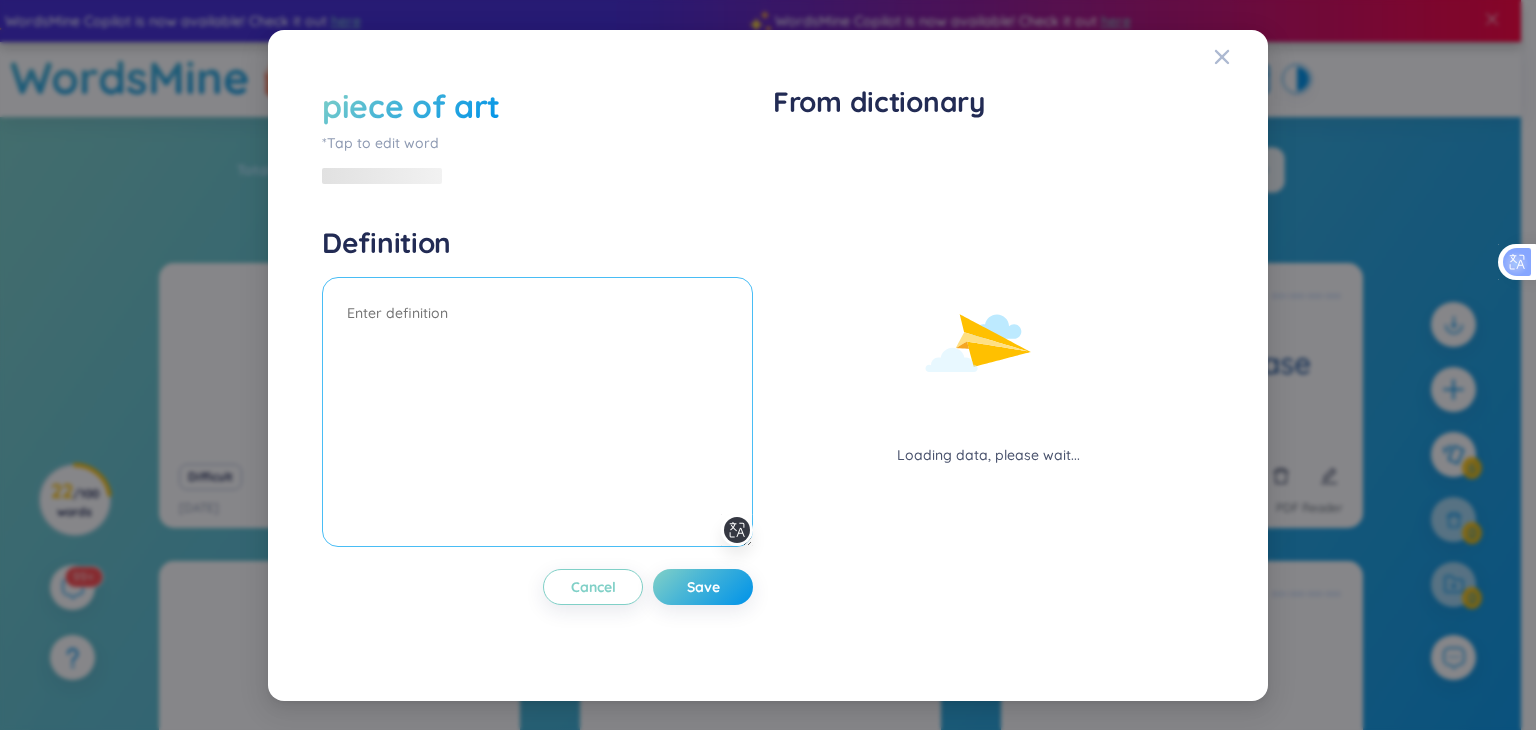 click at bounding box center [537, 412] 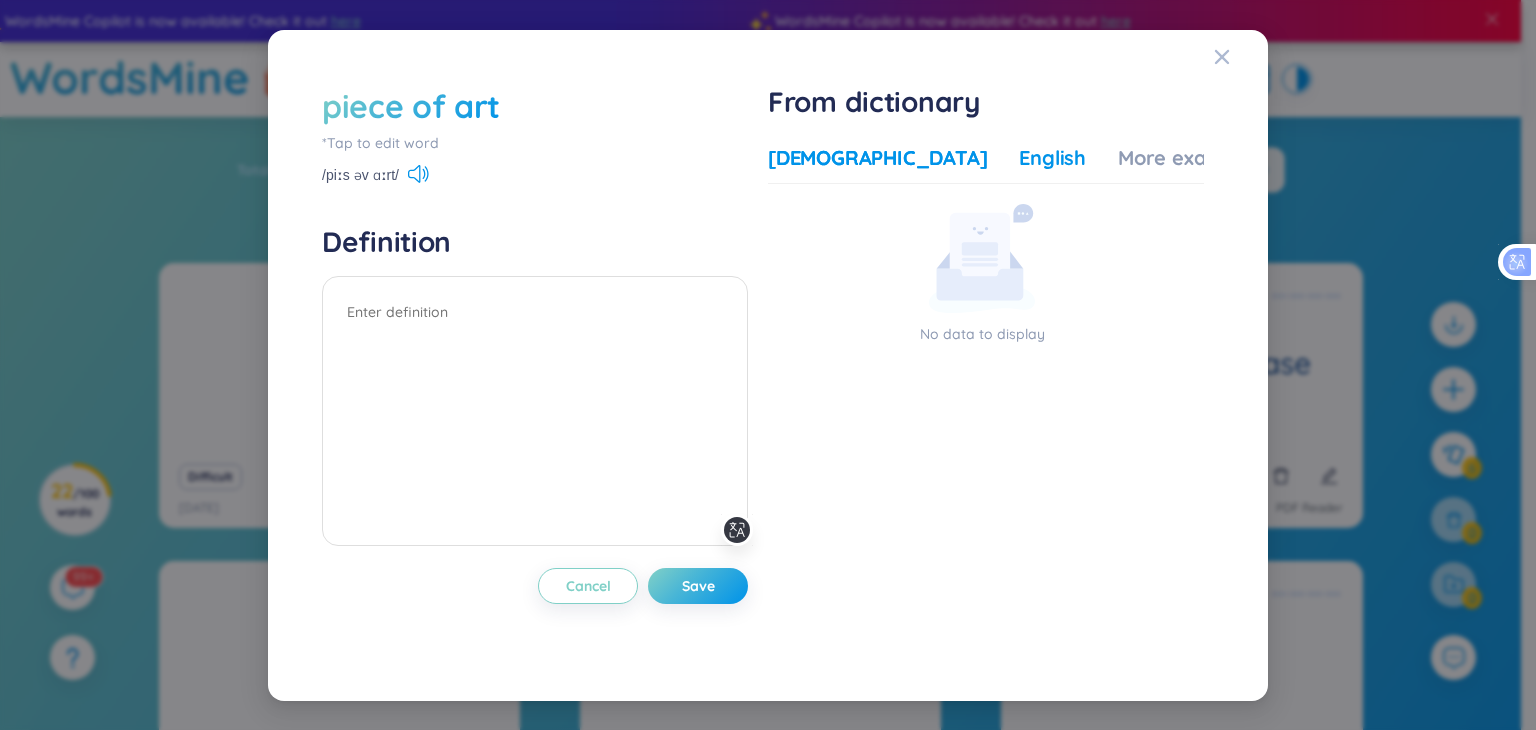 click on "English" at bounding box center (1052, 158) 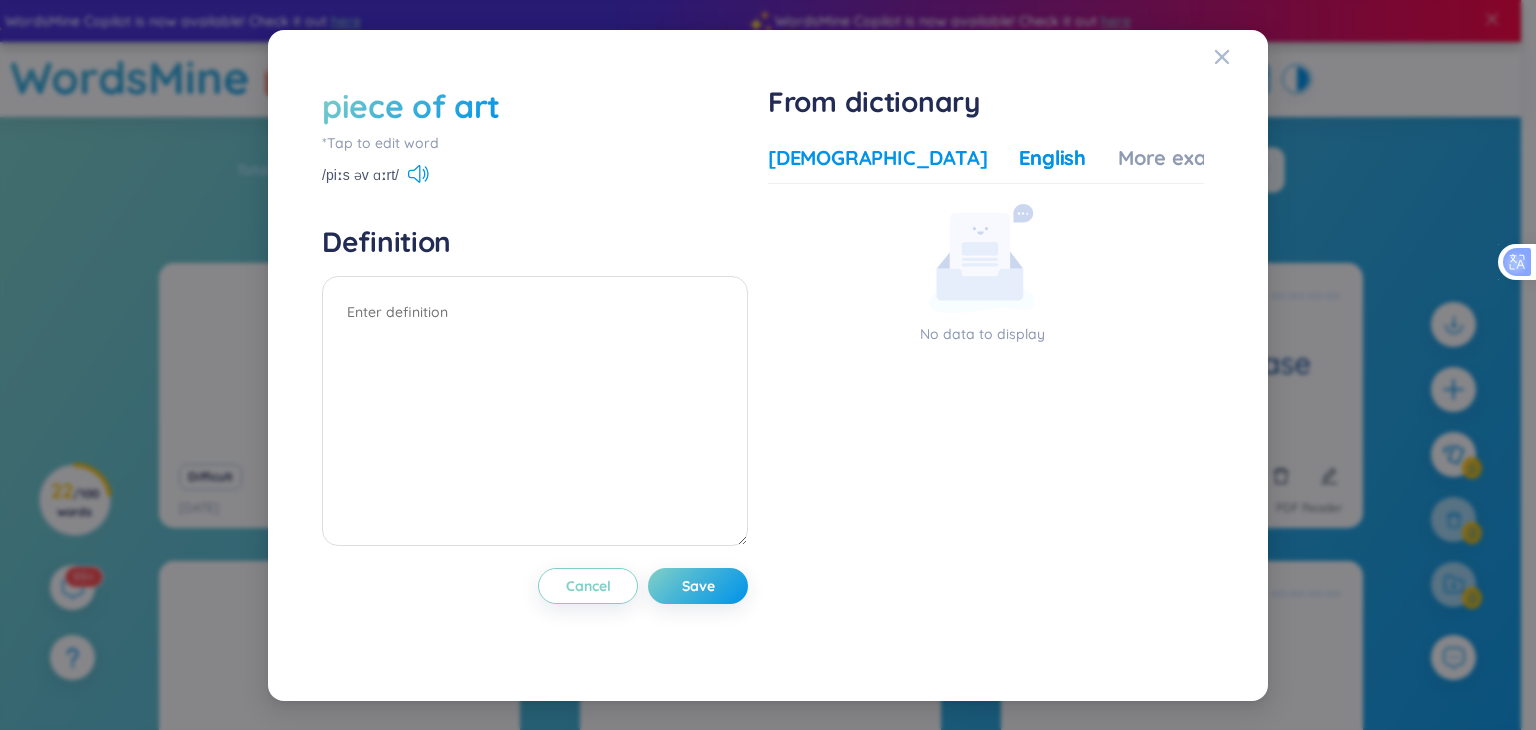 click on "Vietnamese" at bounding box center [877, 158] 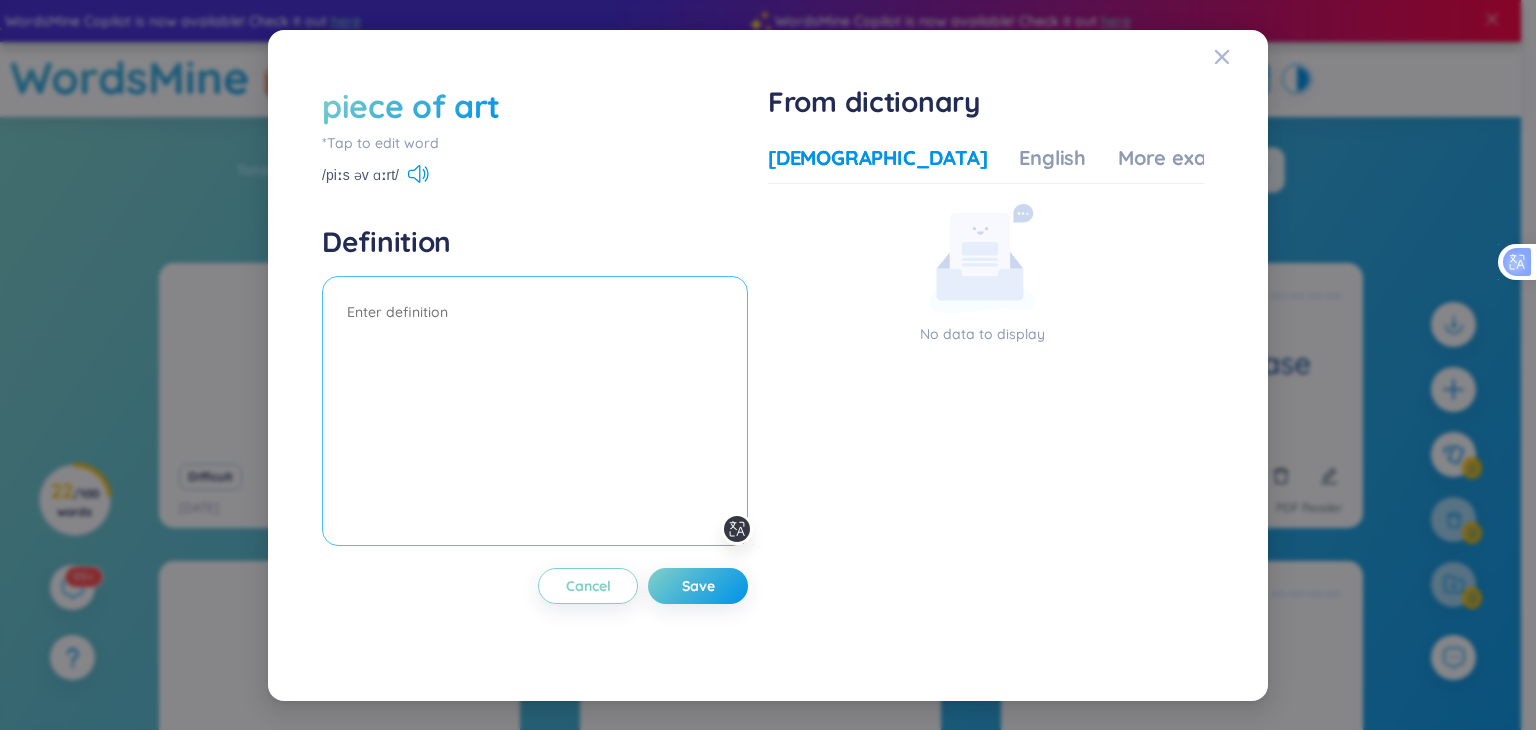 click at bounding box center (535, 411) 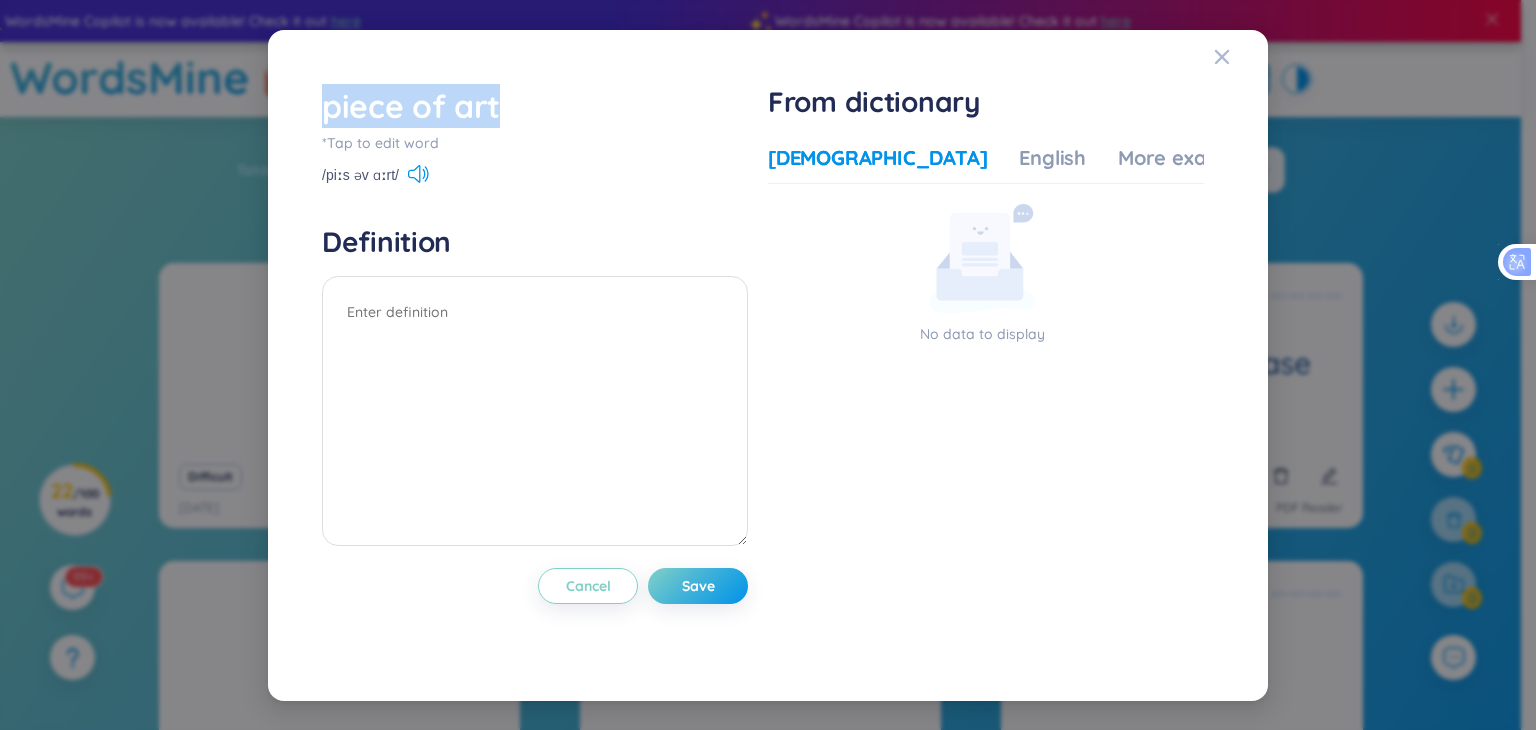 drag, startPoint x: 508, startPoint y: 104, endPoint x: 302, endPoint y: 119, distance: 206.5454 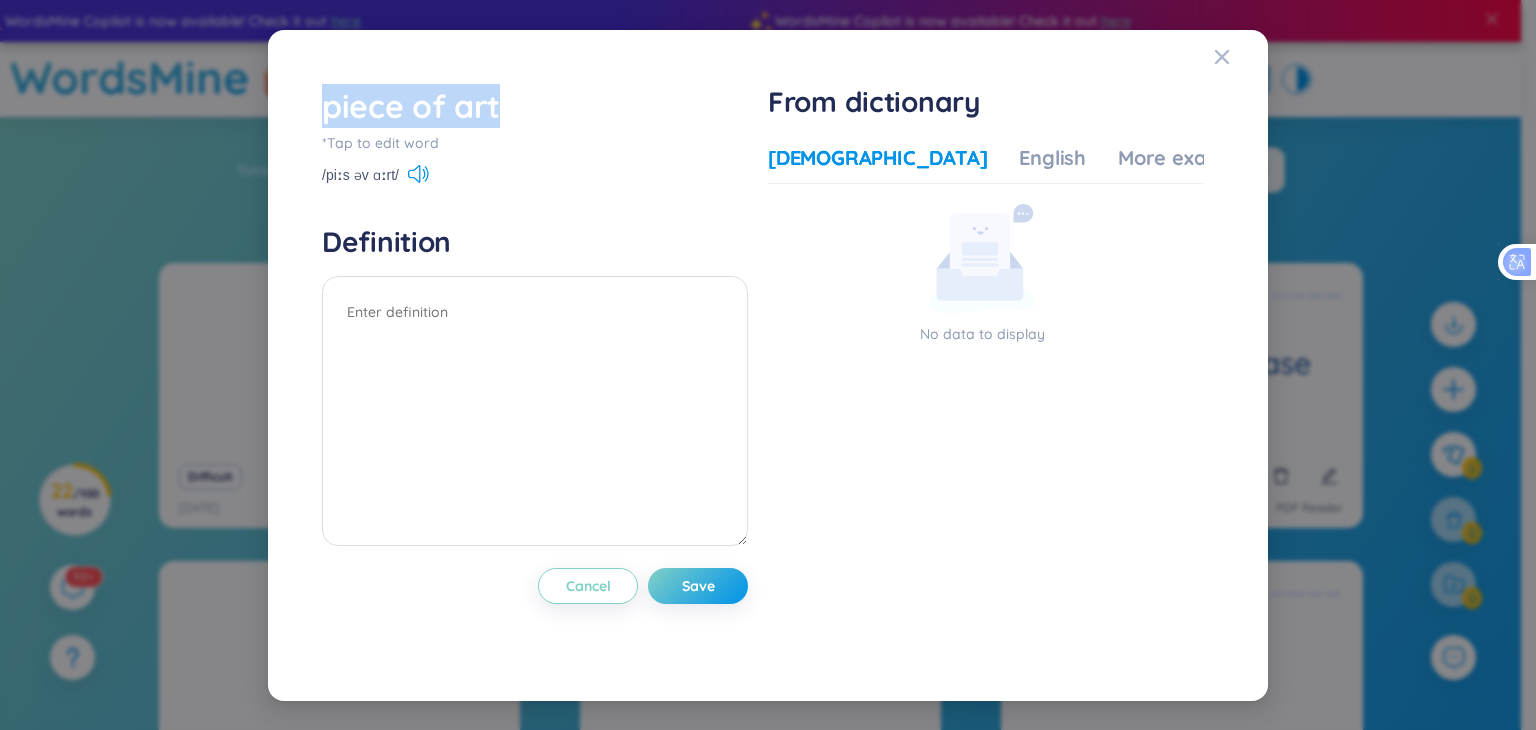 click on "piece of art *Tap to edit word /piːs əv ɑːrt/ Definition Cancel Save From dictionary Vietnamese English More examples No data to display No data to display Cancel Save" at bounding box center [768, 365] 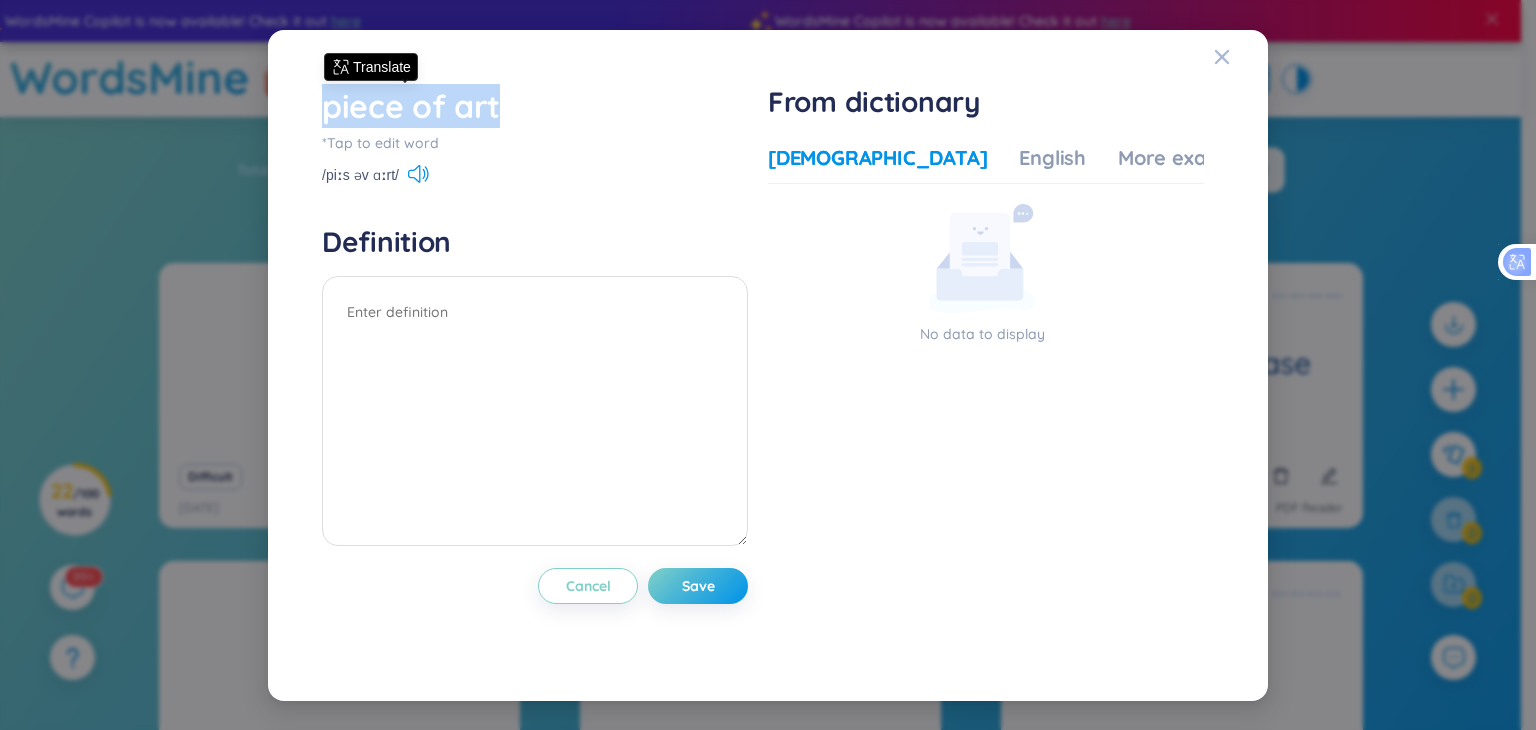 click on "Translate" at bounding box center [382, 67] 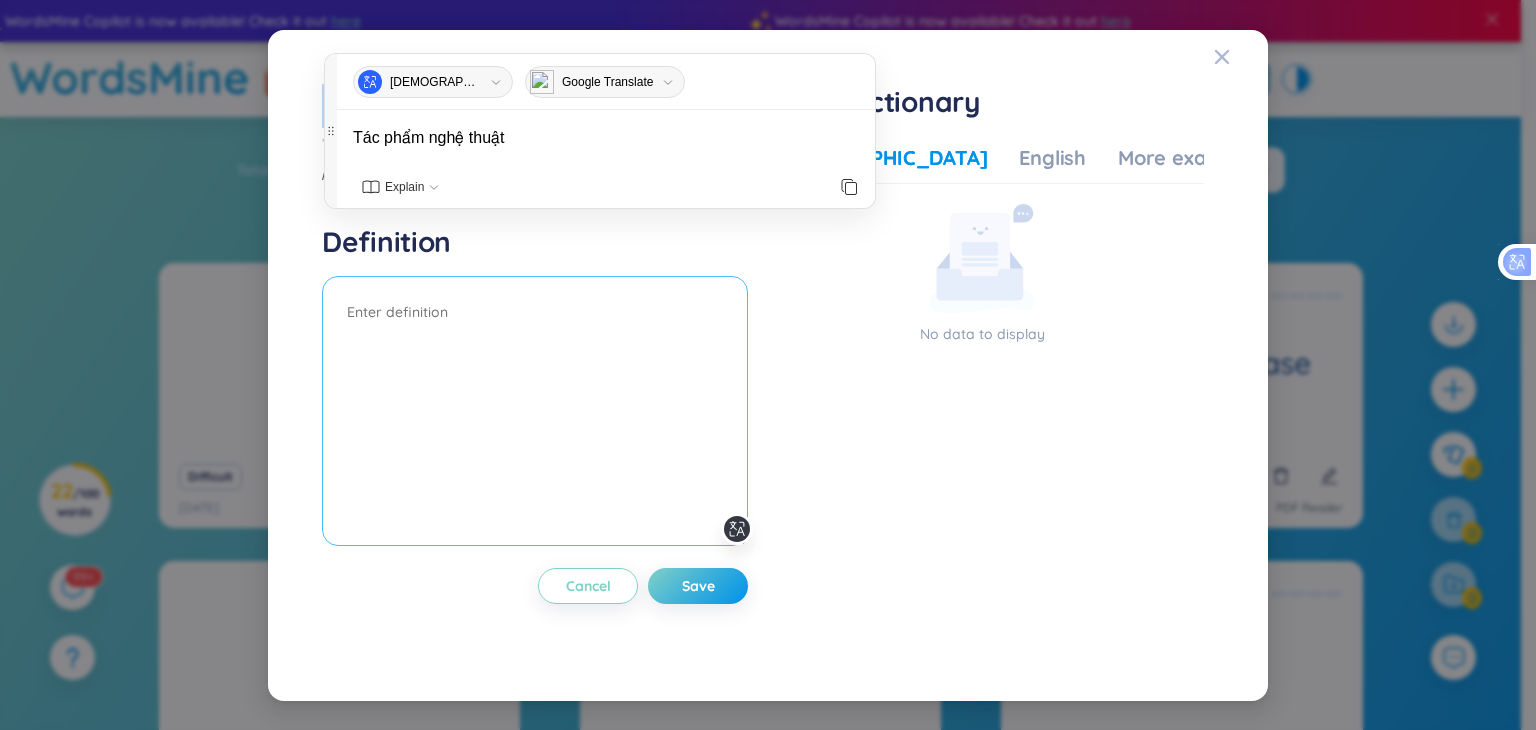 drag, startPoint x: 426, startPoint y: 310, endPoint x: 428, endPoint y: 322, distance: 12.165525 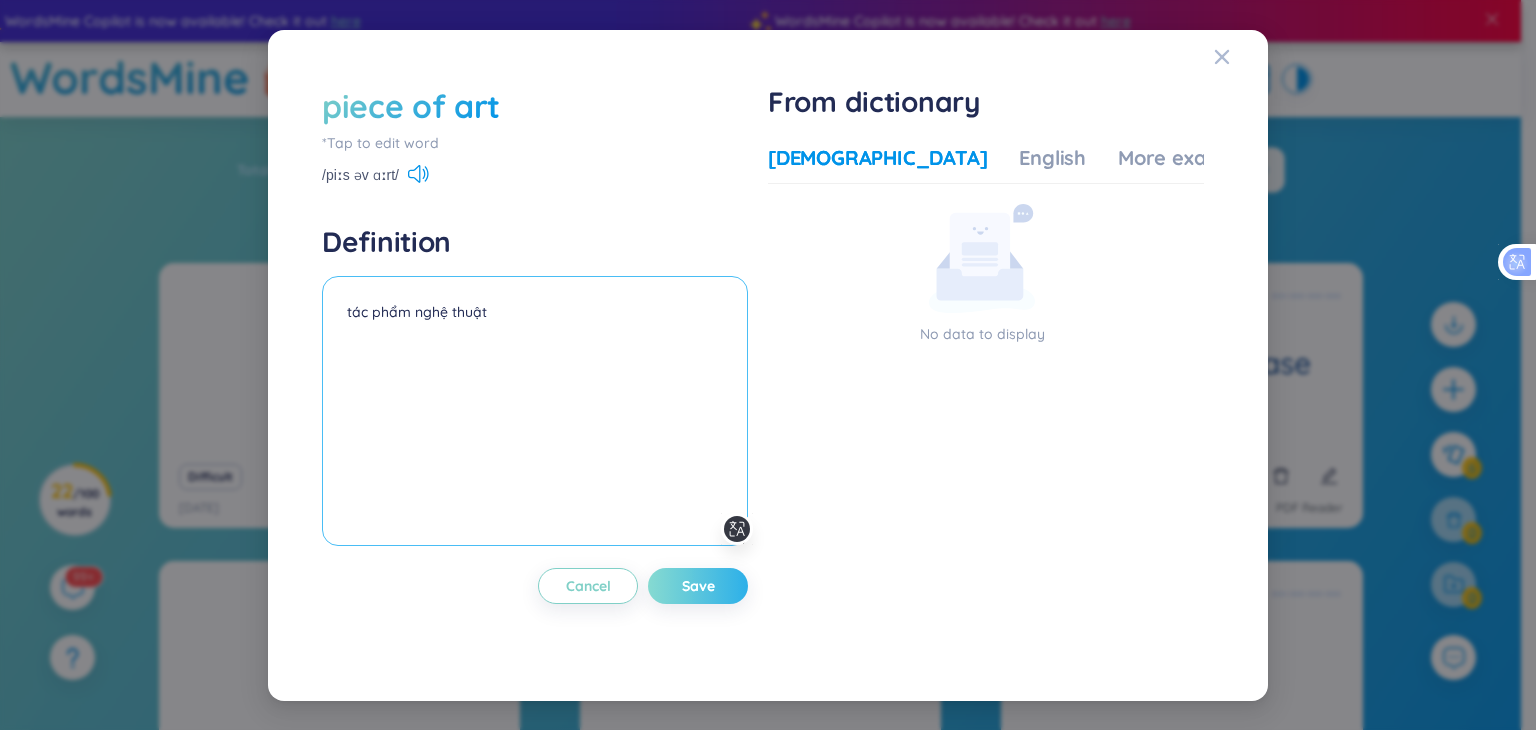 type on "tác phẩm nghệ thuật" 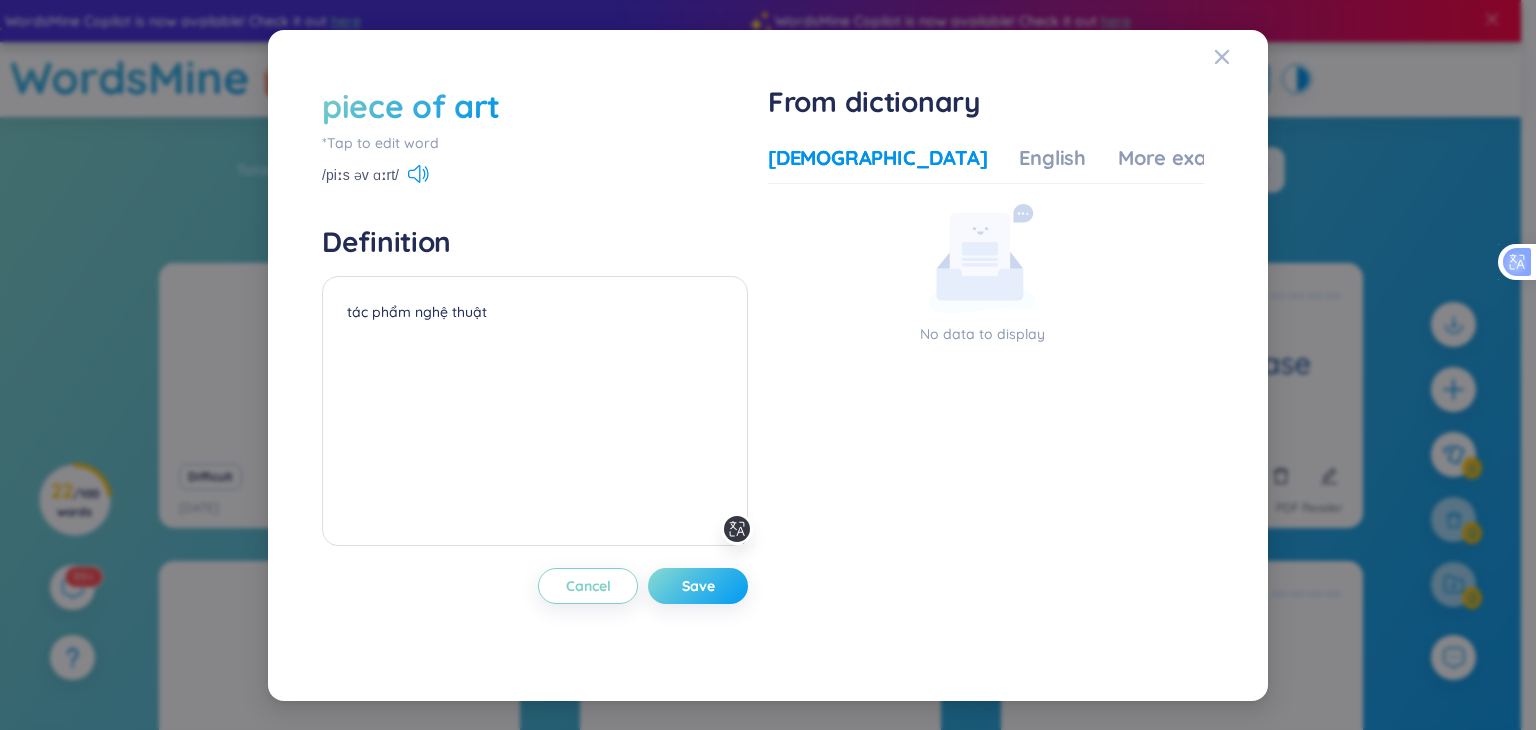 click on "Save" at bounding box center (698, 586) 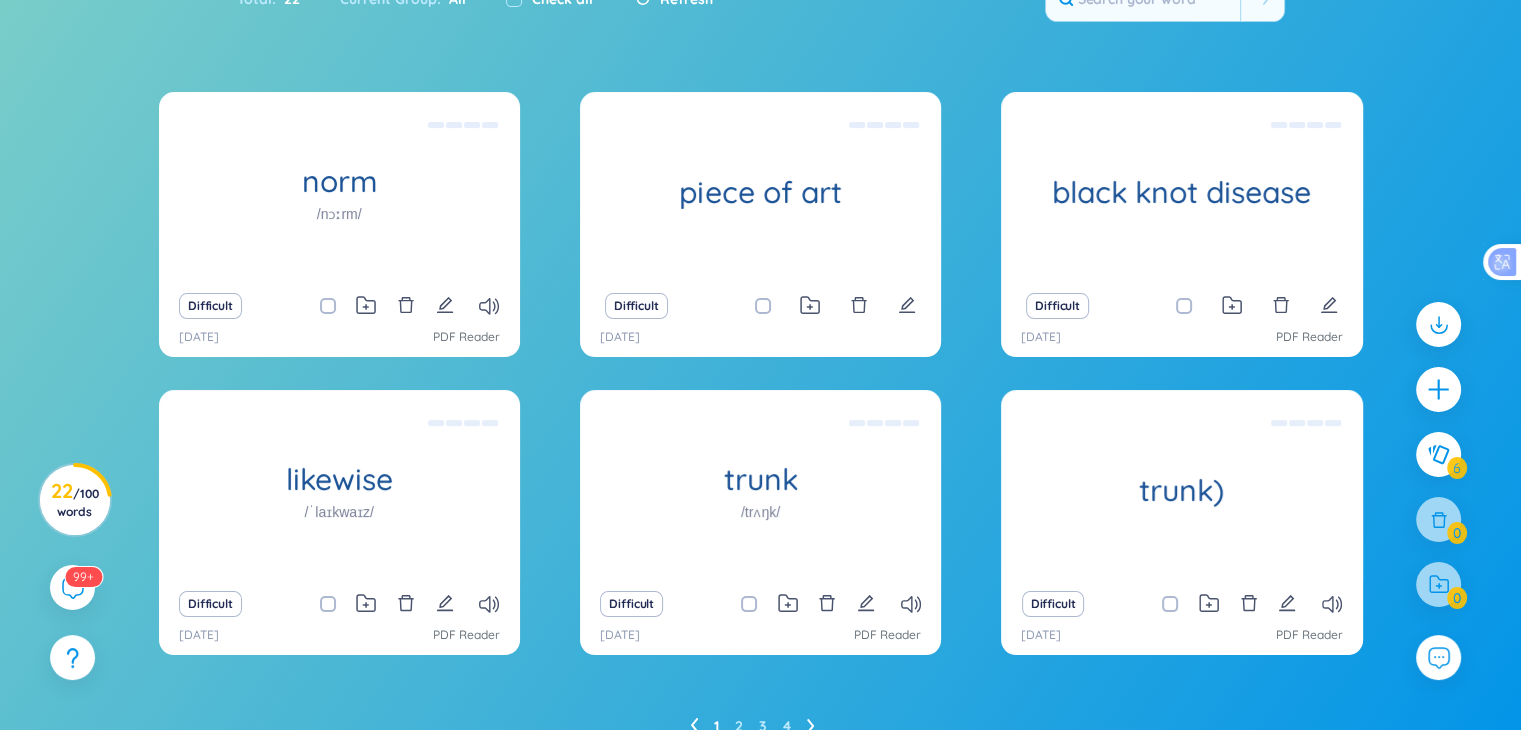 scroll, scrollTop: 262, scrollLeft: 0, axis: vertical 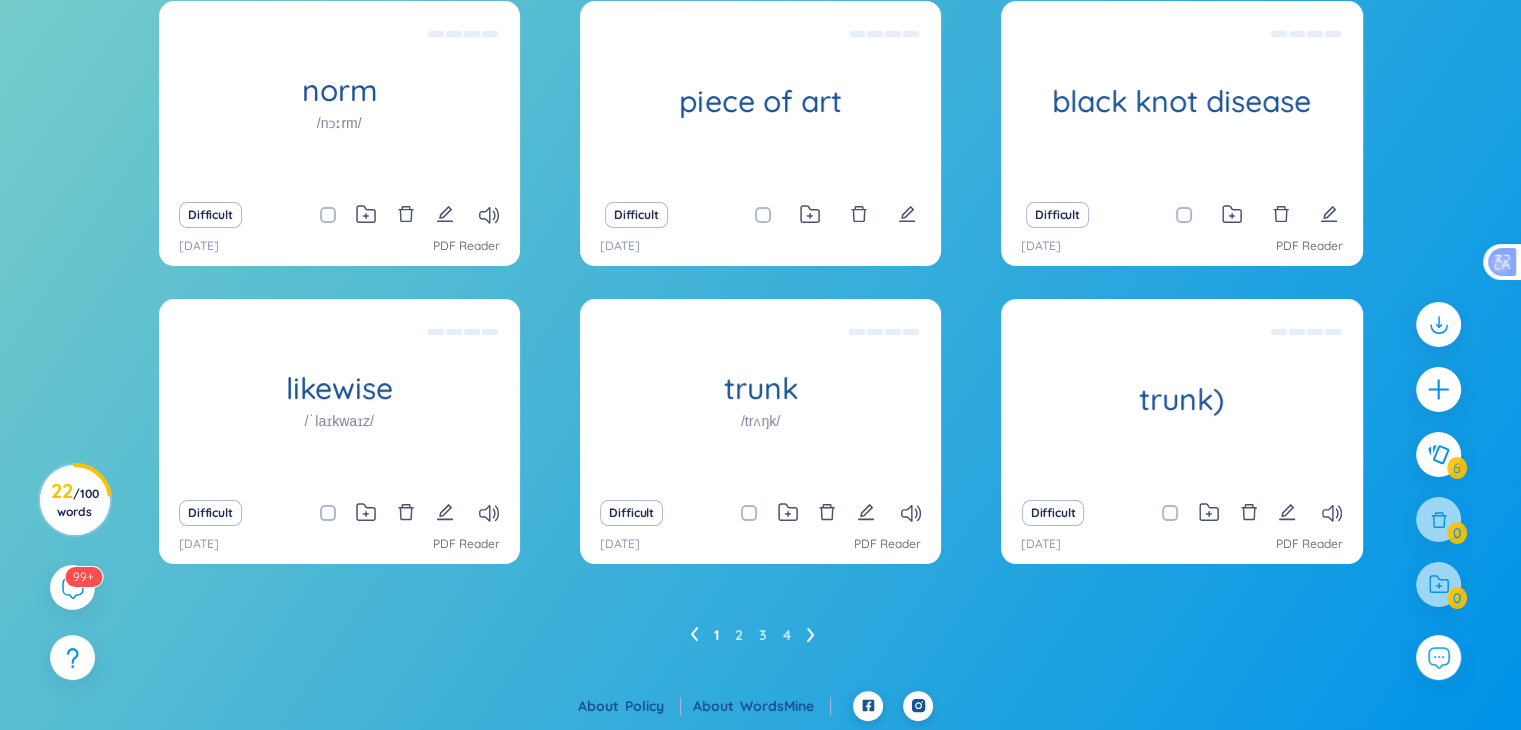 click on "1 2 3 4" at bounding box center [760, 635] 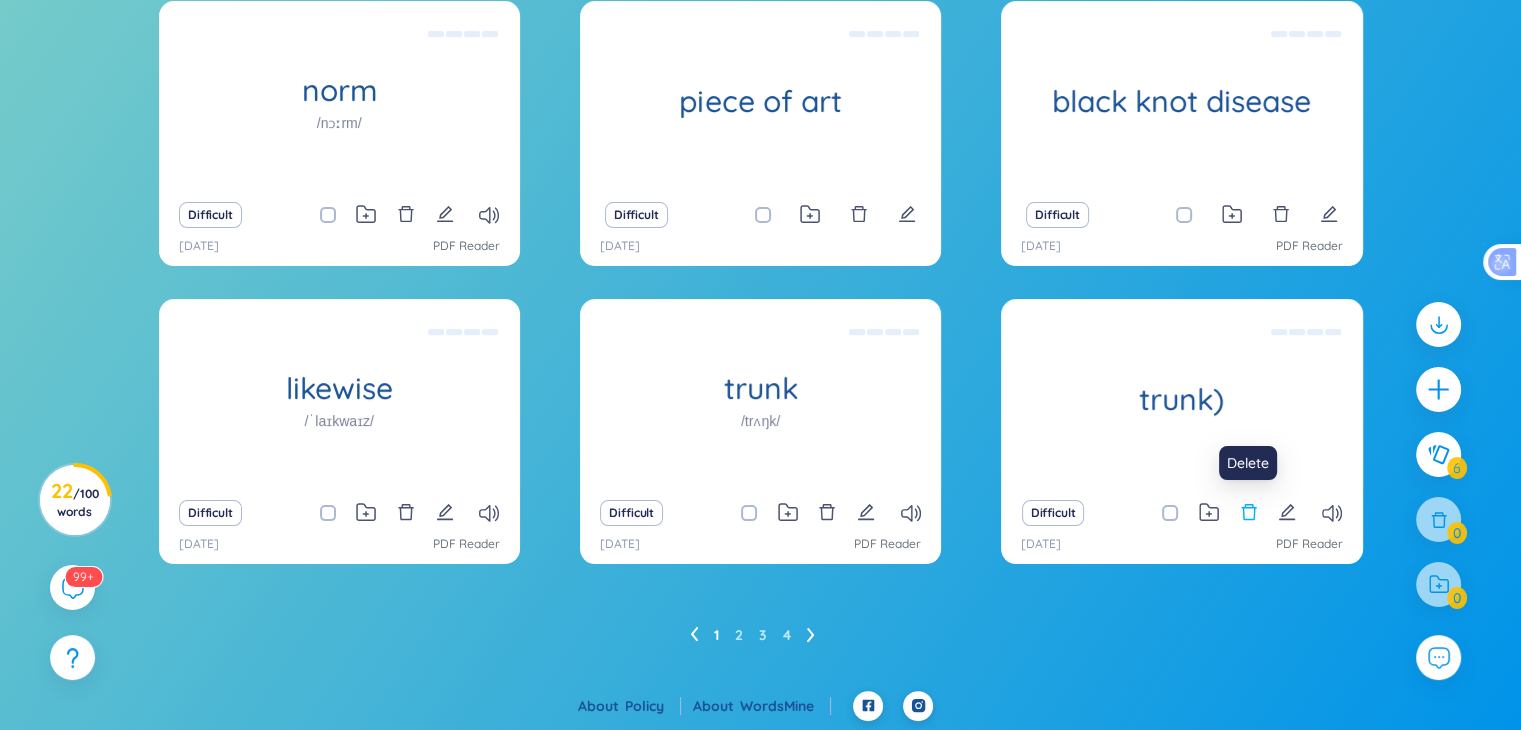 click 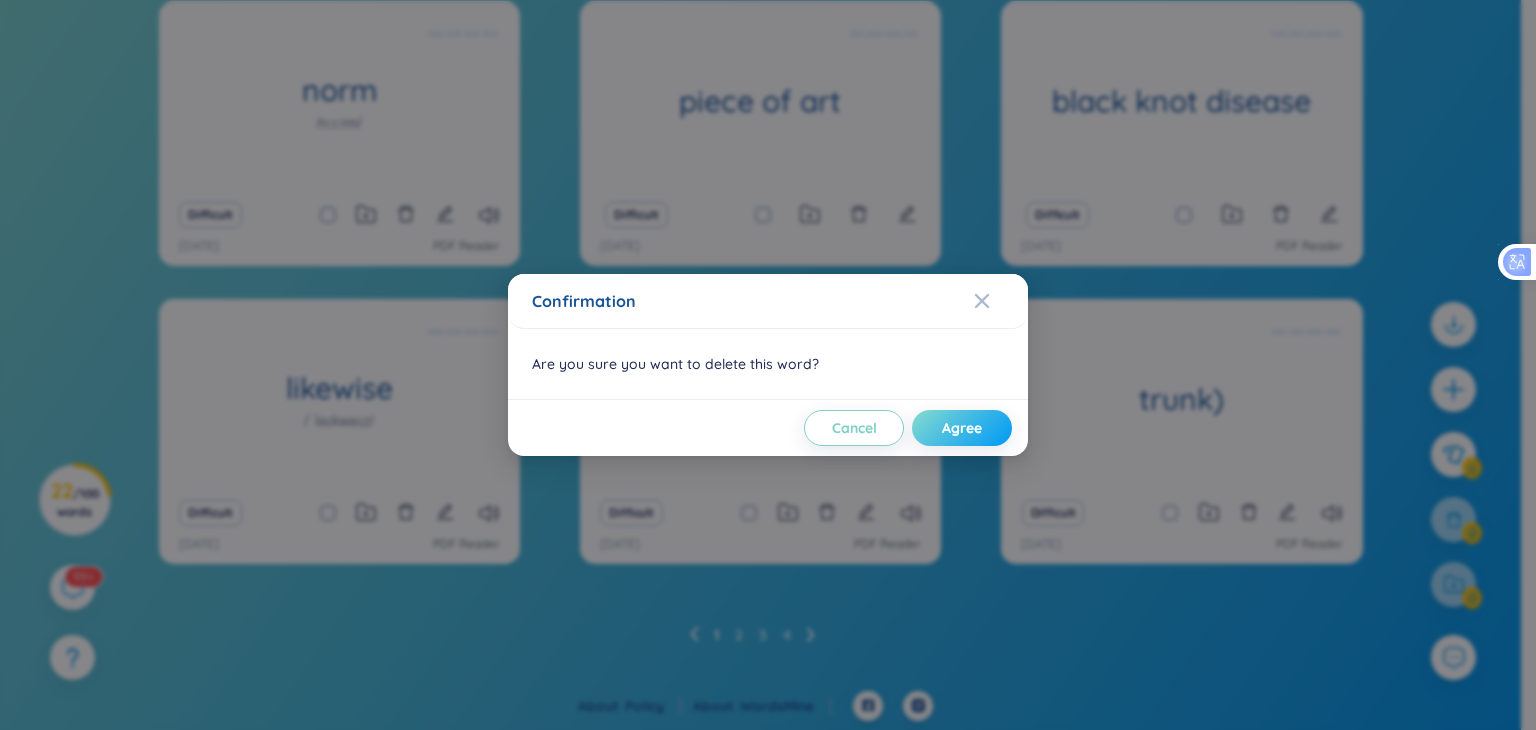 click on "Agree" at bounding box center [962, 428] 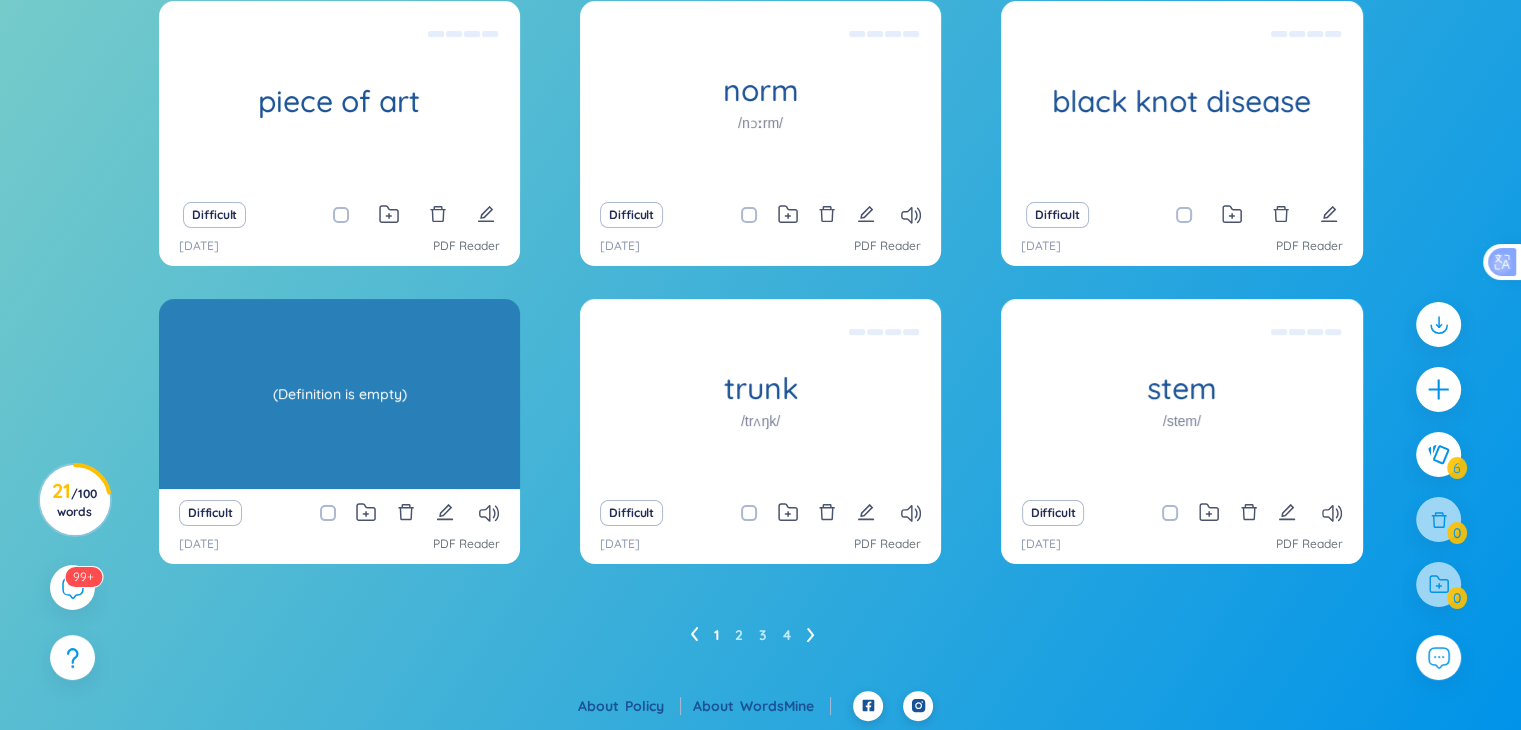 click on "likewise /ˈlaɪkwaɪz/ (Definition is empty)" at bounding box center (339, 394) 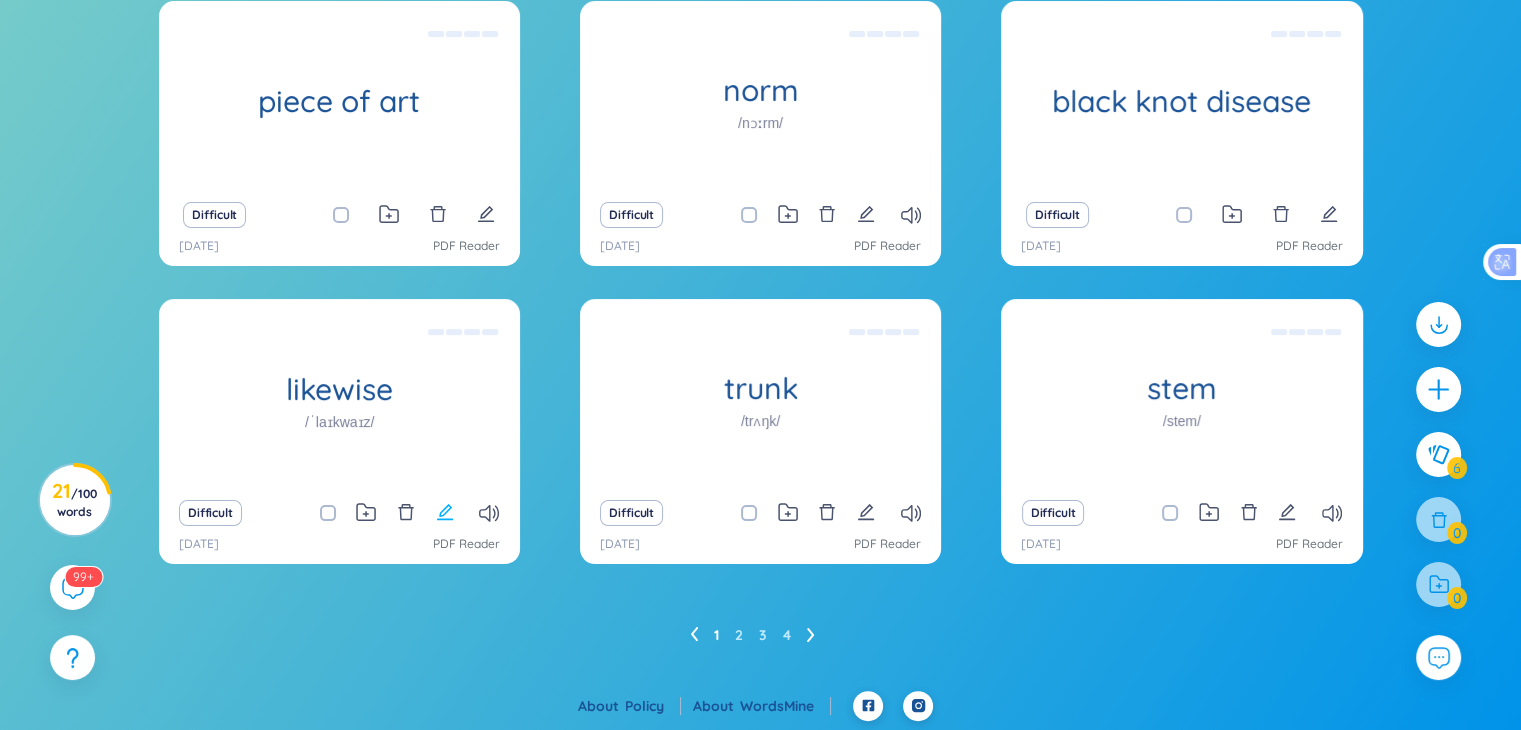 click 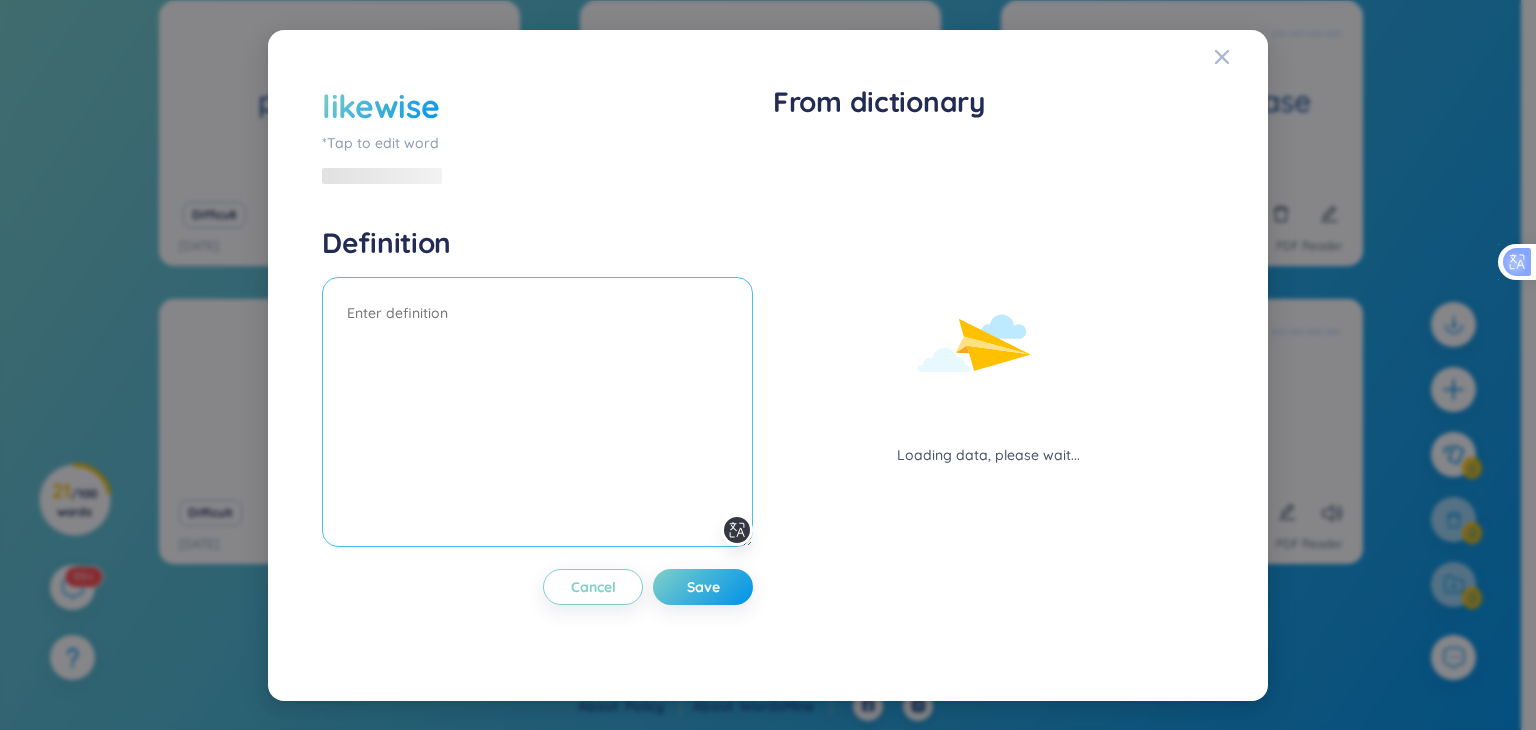 paste on "in the same way" 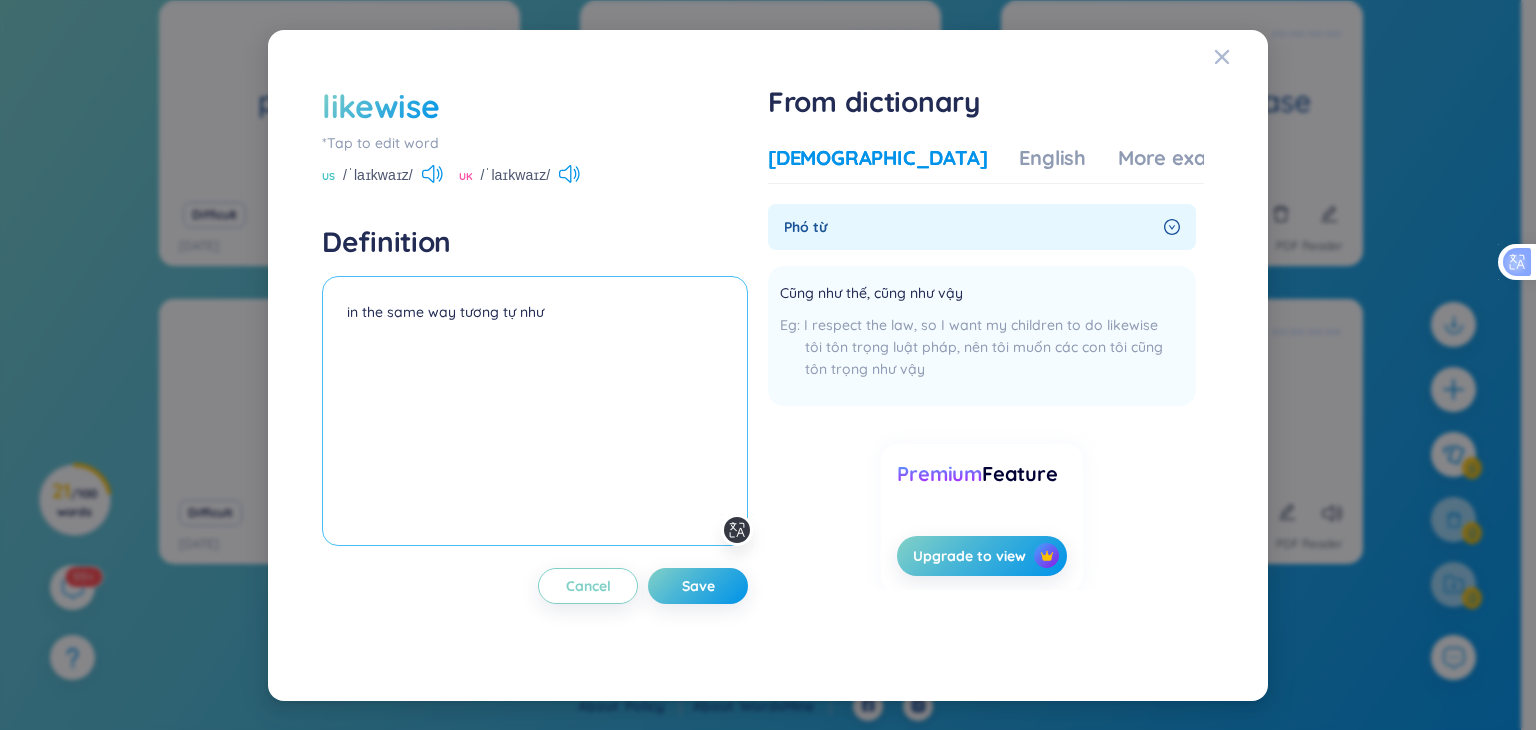 click on "in the same way tương tự như" at bounding box center [535, 411] 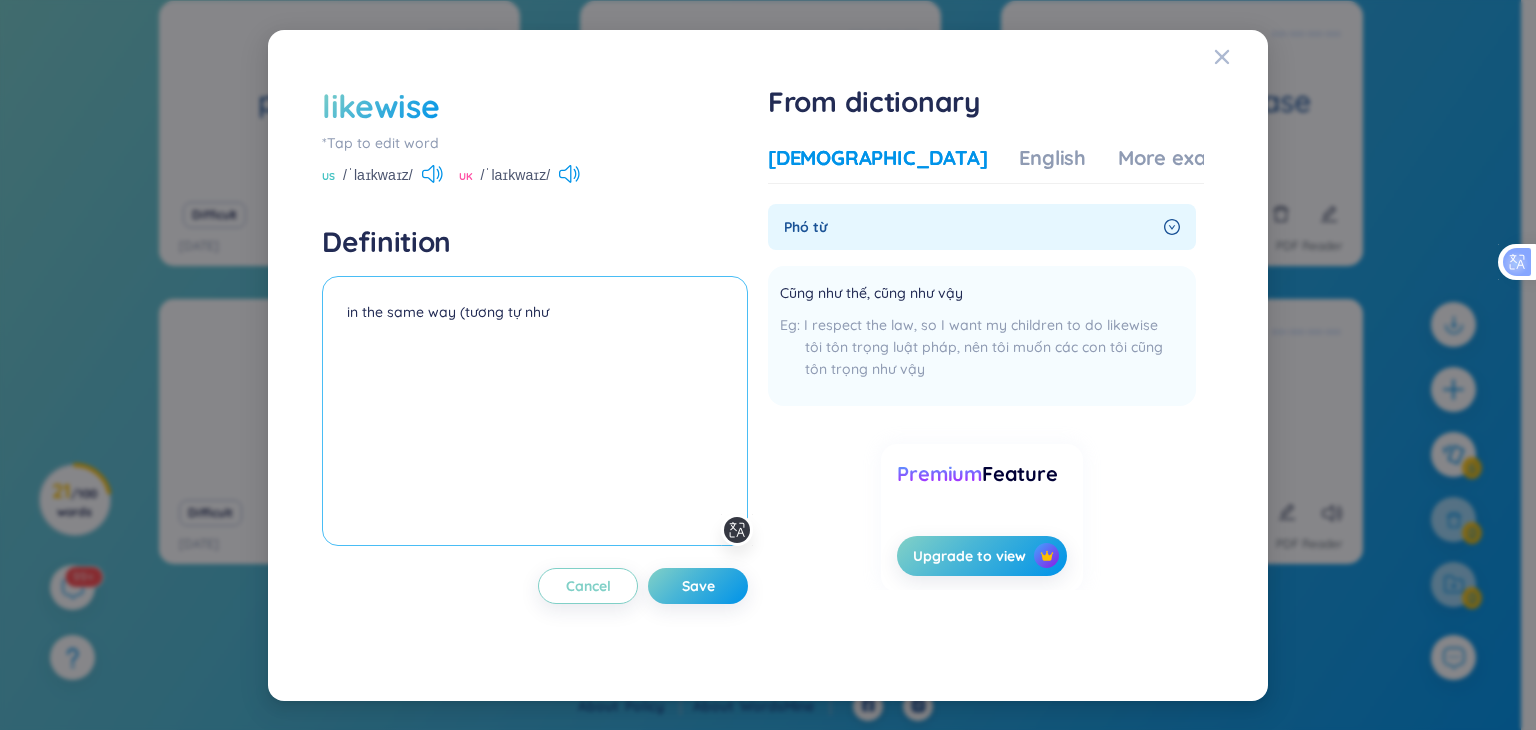 click on "in the same way (tương tự như" at bounding box center (535, 411) 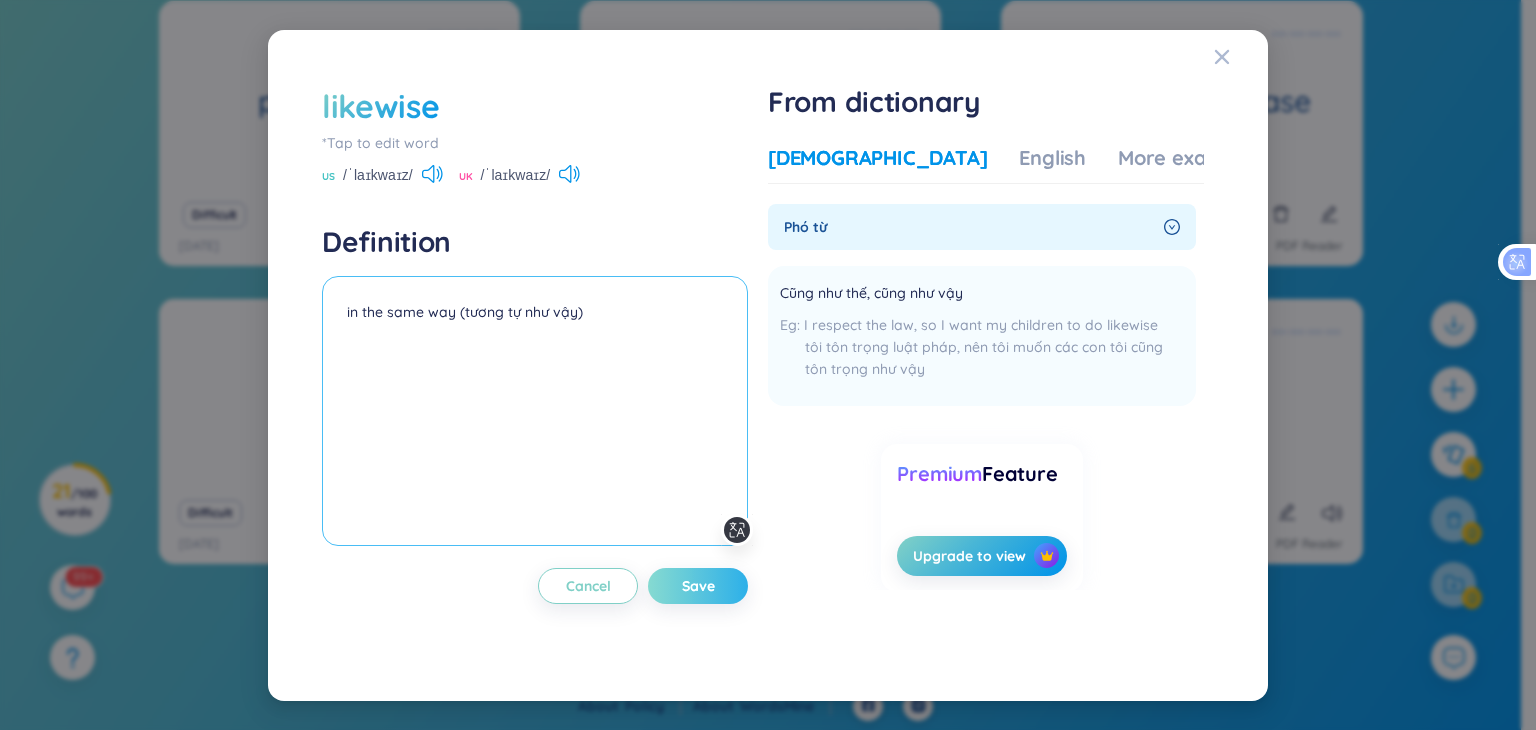 type on "in the same way (tương tự như vậy)" 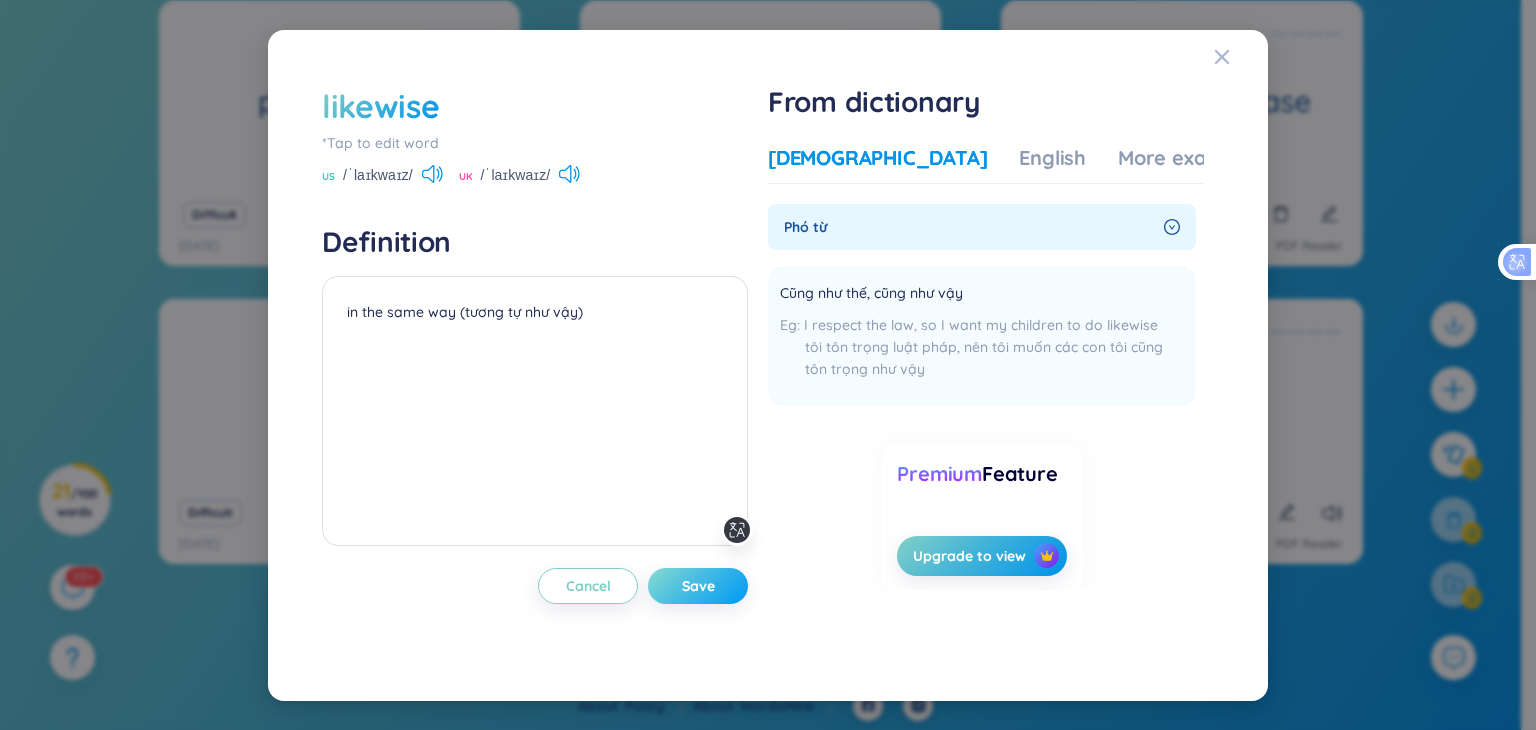 click on "Save" at bounding box center [698, 586] 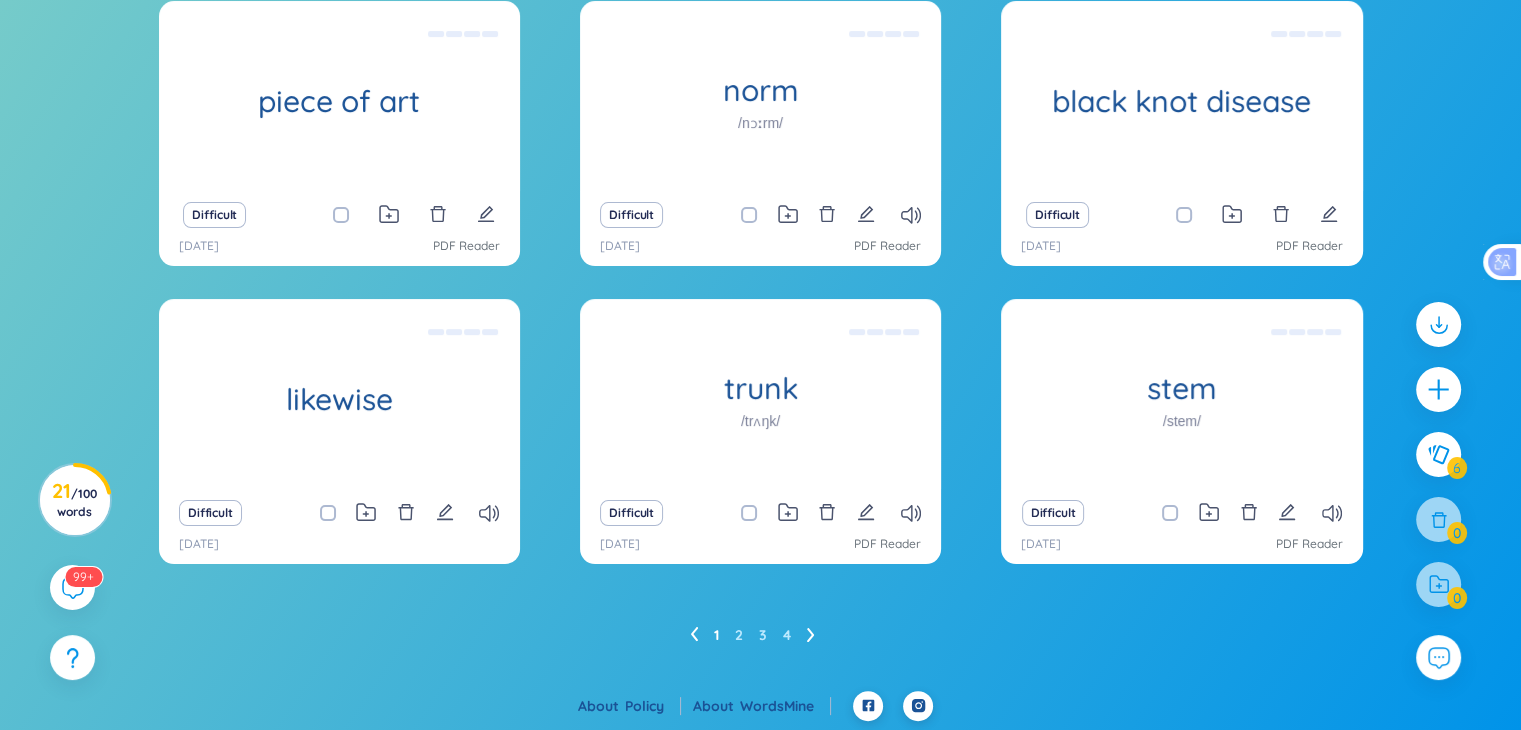 click on "1 2 3 4" at bounding box center (760, 635) 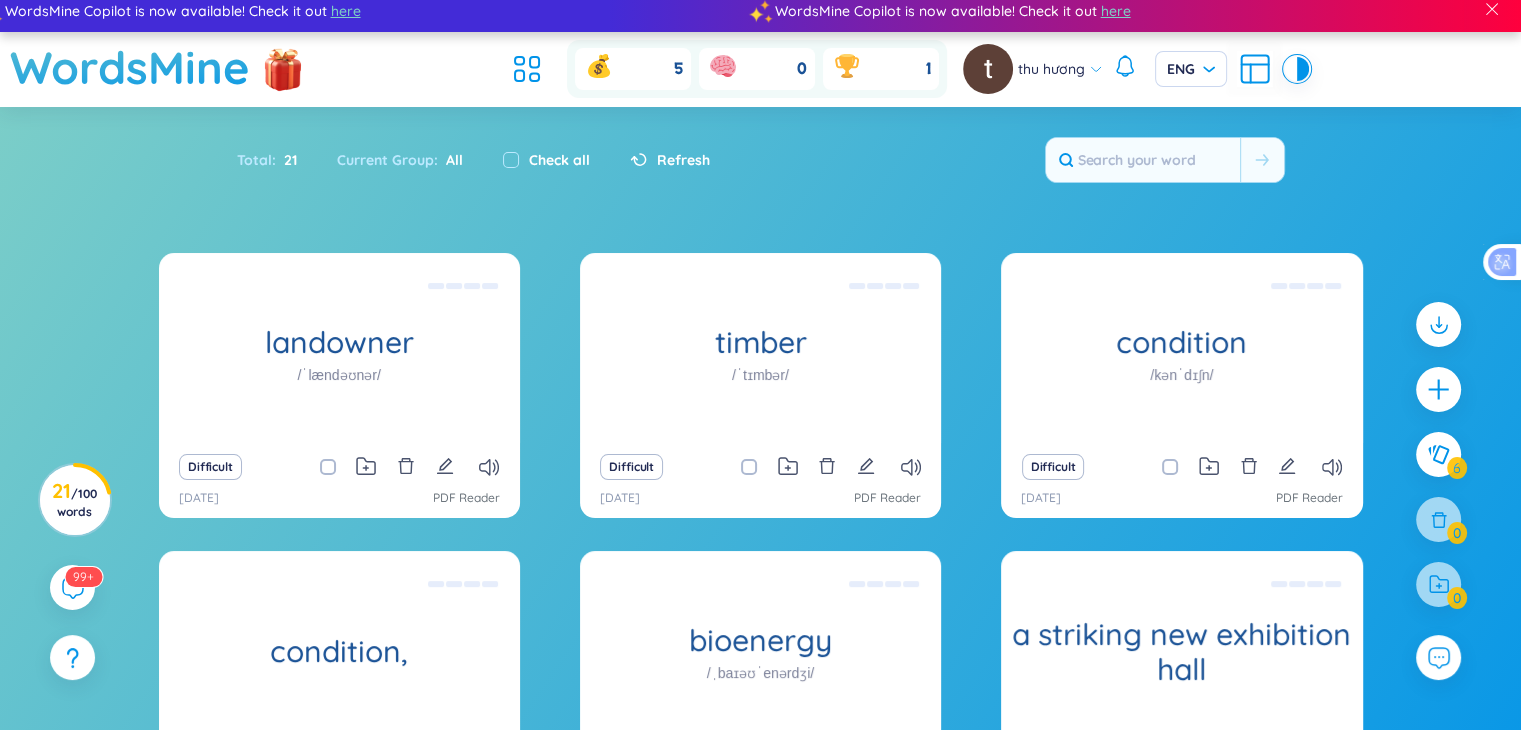 scroll, scrollTop: 262, scrollLeft: 0, axis: vertical 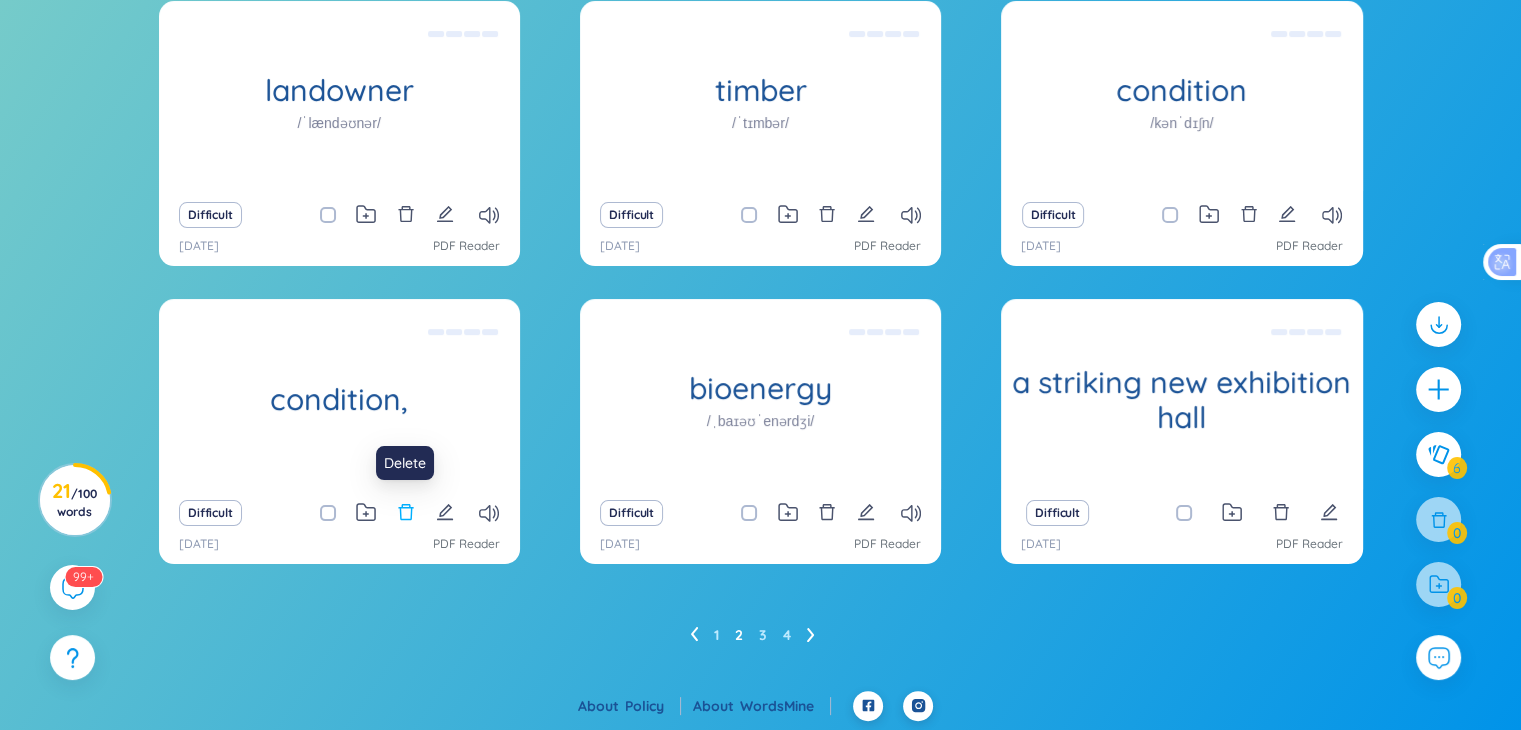 click 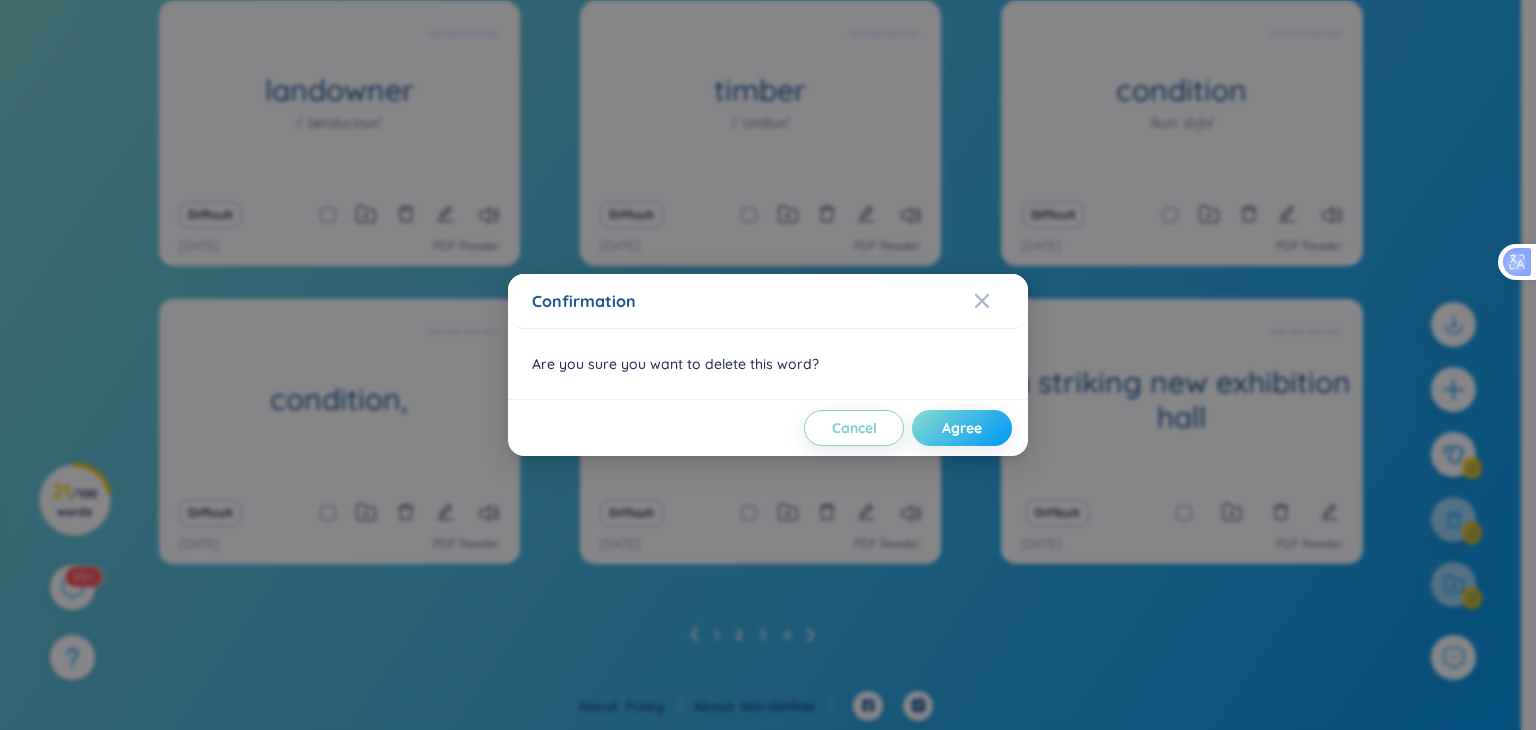 click on "Agree" at bounding box center (962, 428) 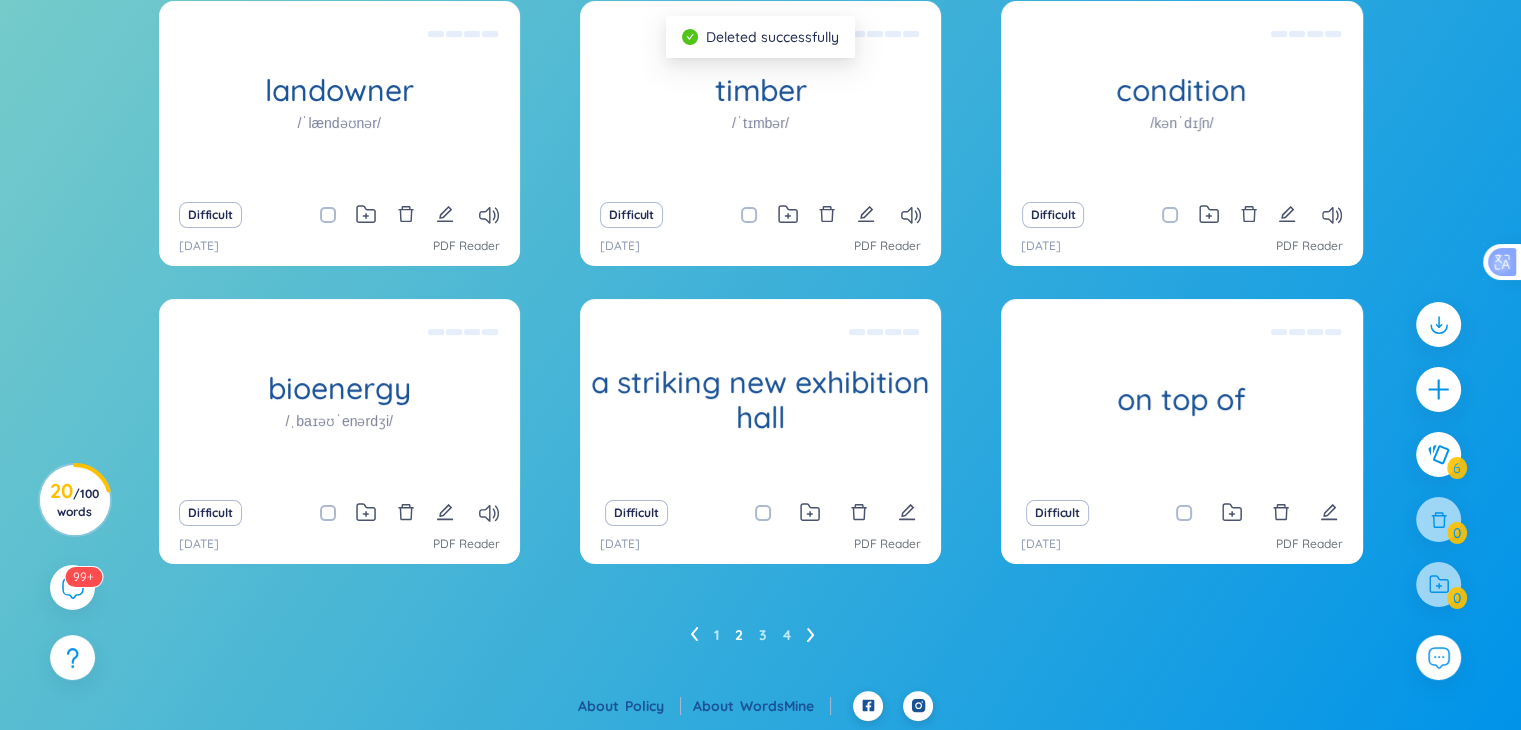 click on "1 2 3 4" at bounding box center [760, 635] 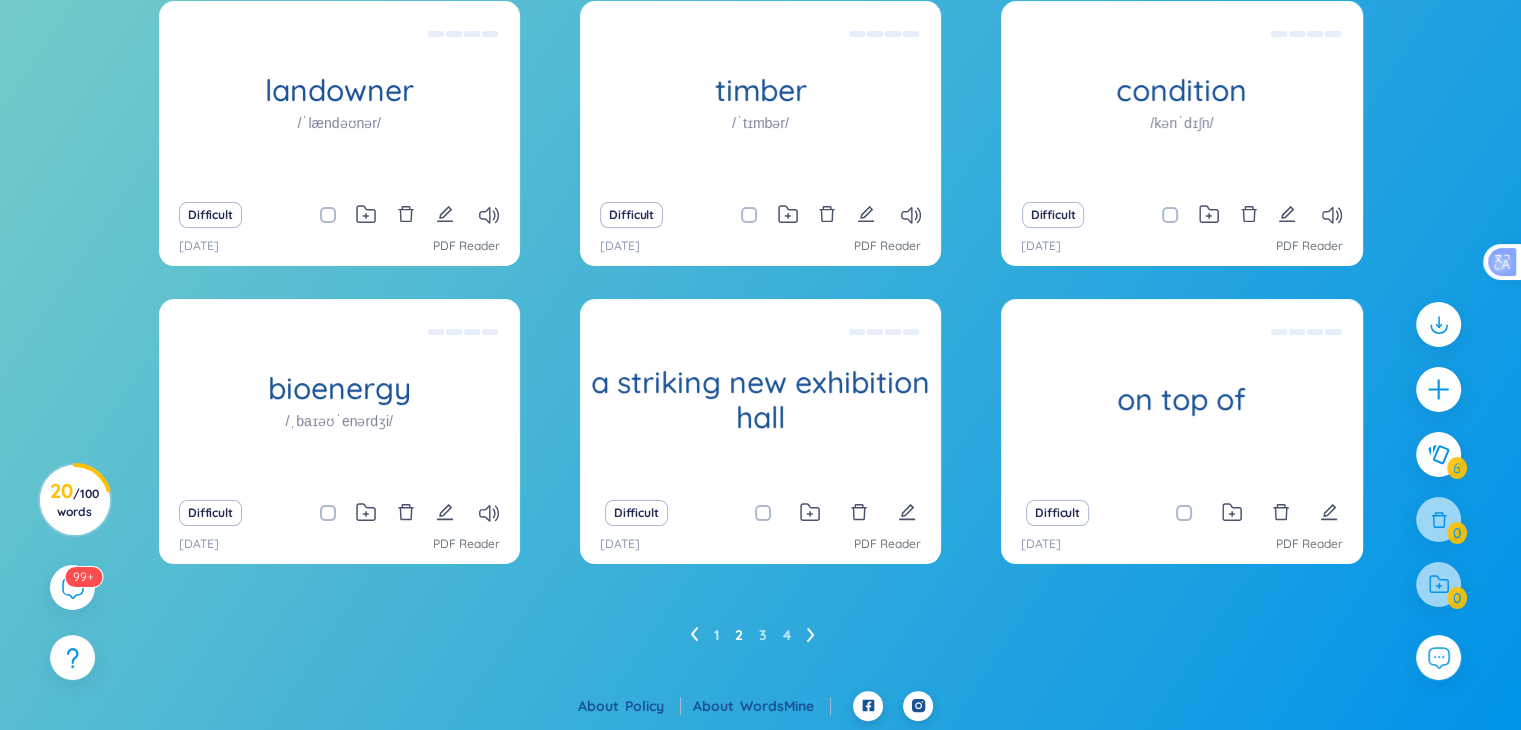 click 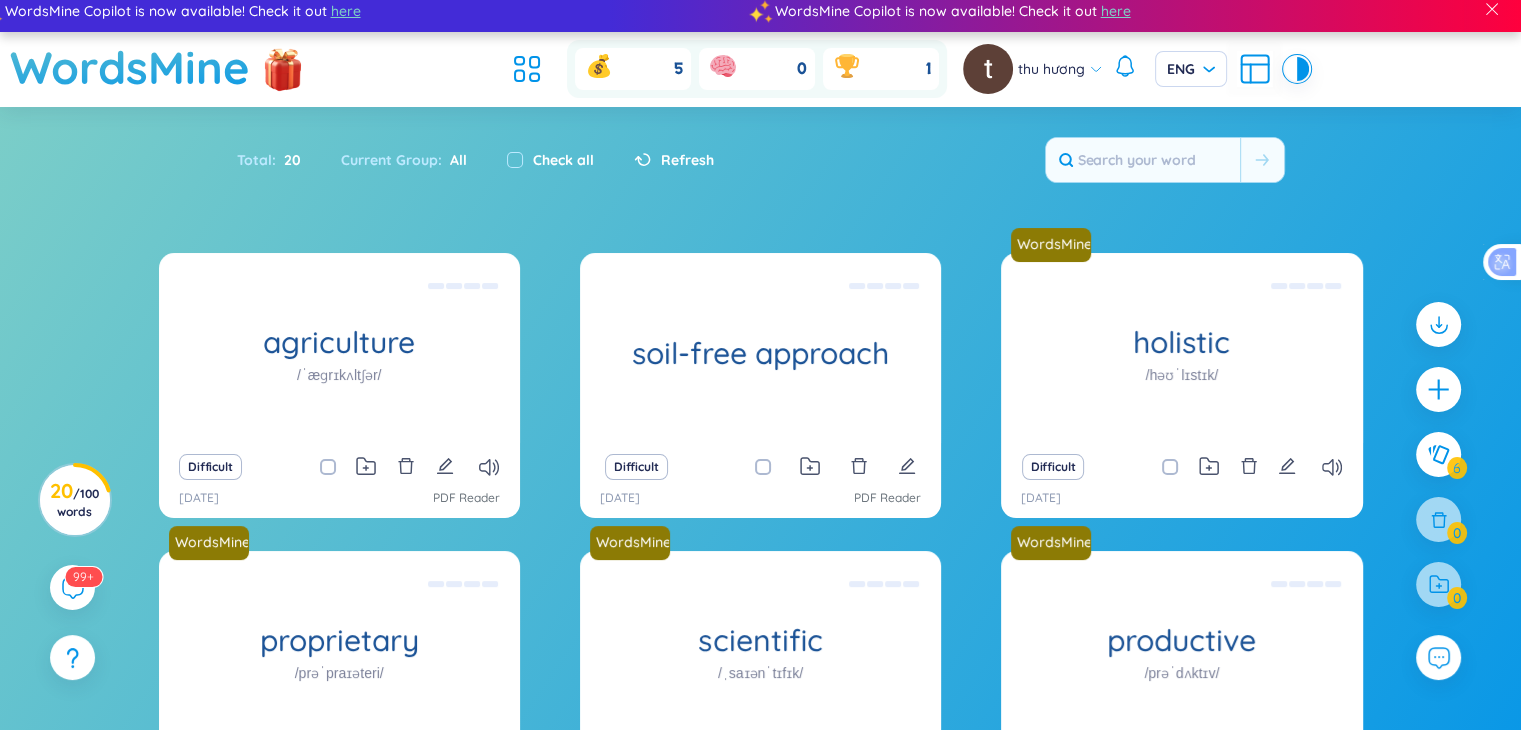 scroll, scrollTop: 262, scrollLeft: 0, axis: vertical 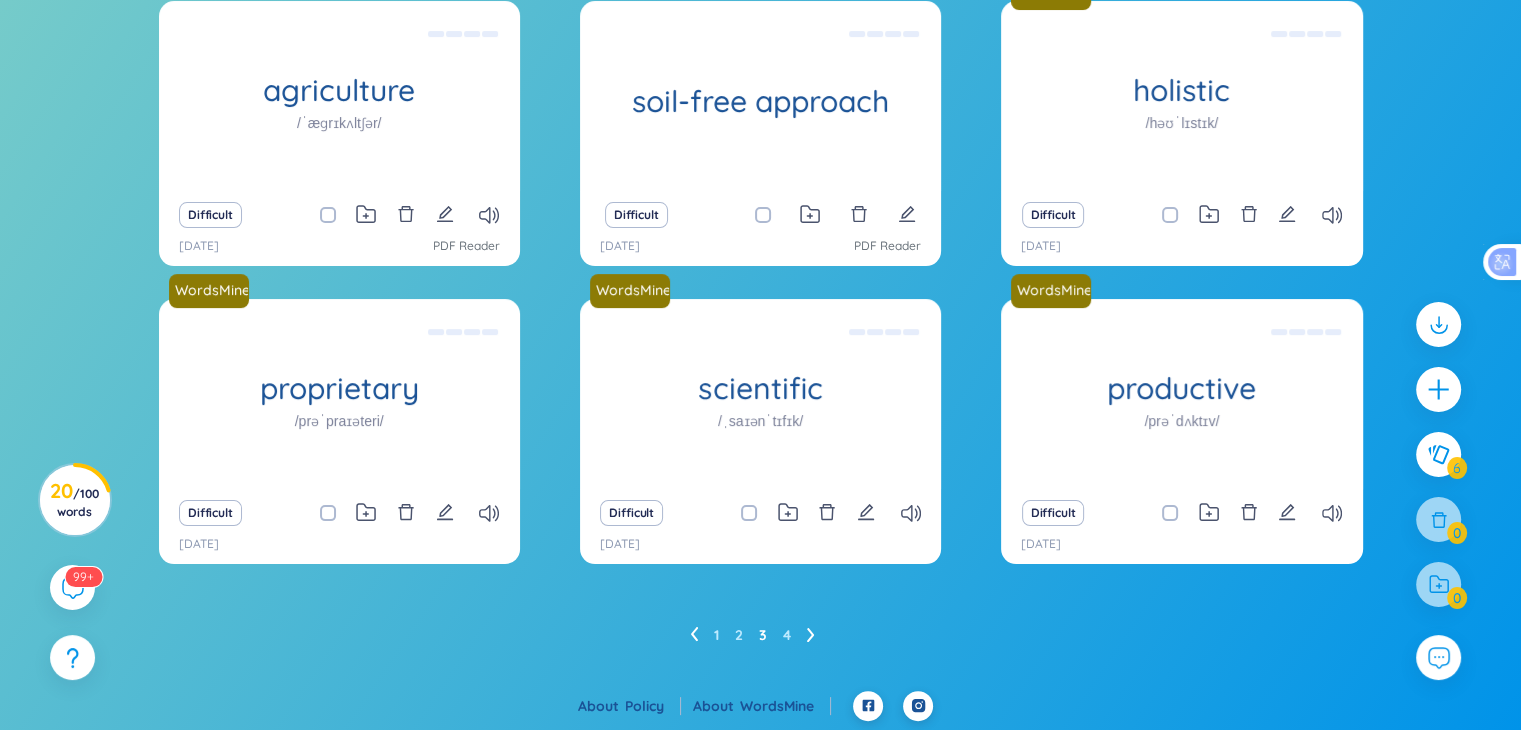 click on "1 2 3 4" at bounding box center (761, 635) 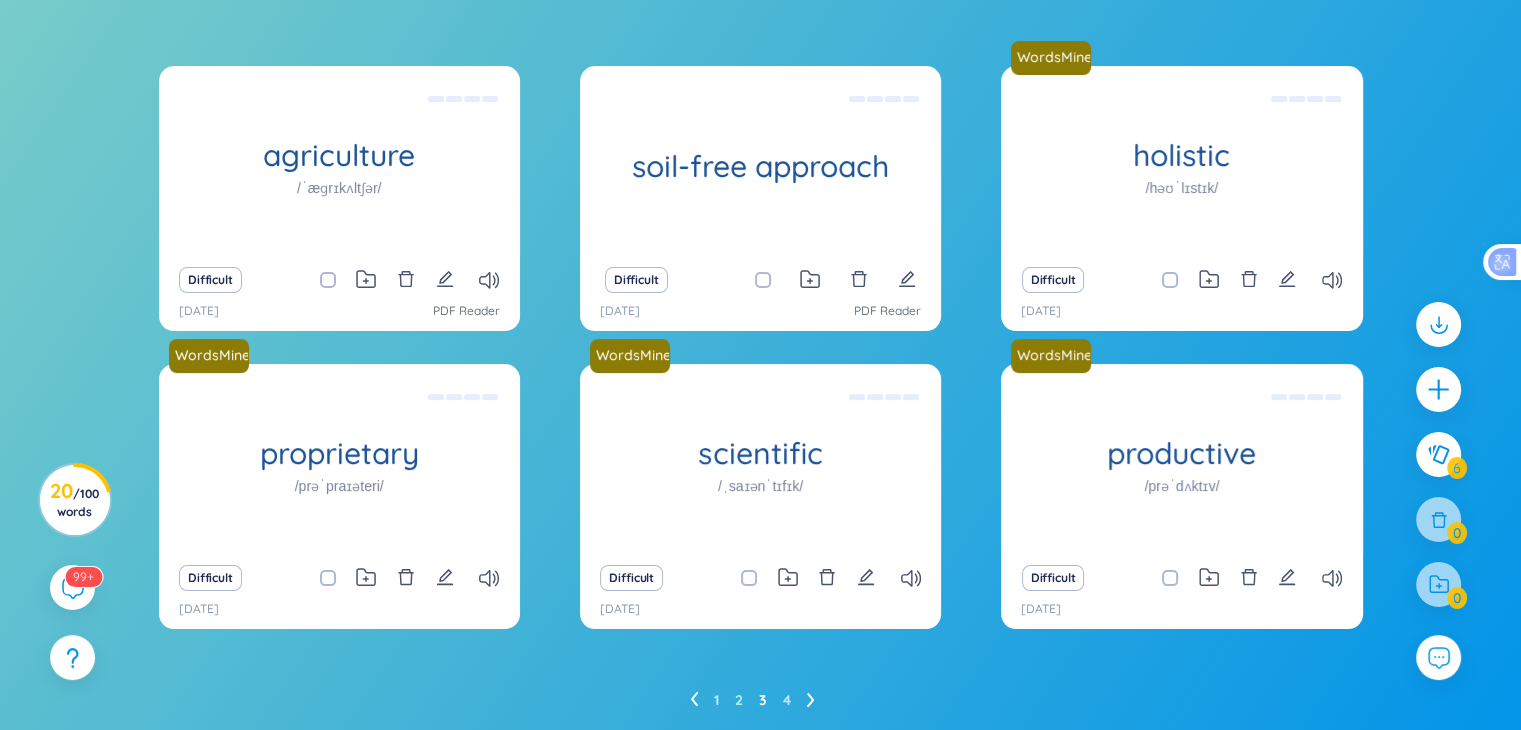 scroll, scrollTop: 0, scrollLeft: 0, axis: both 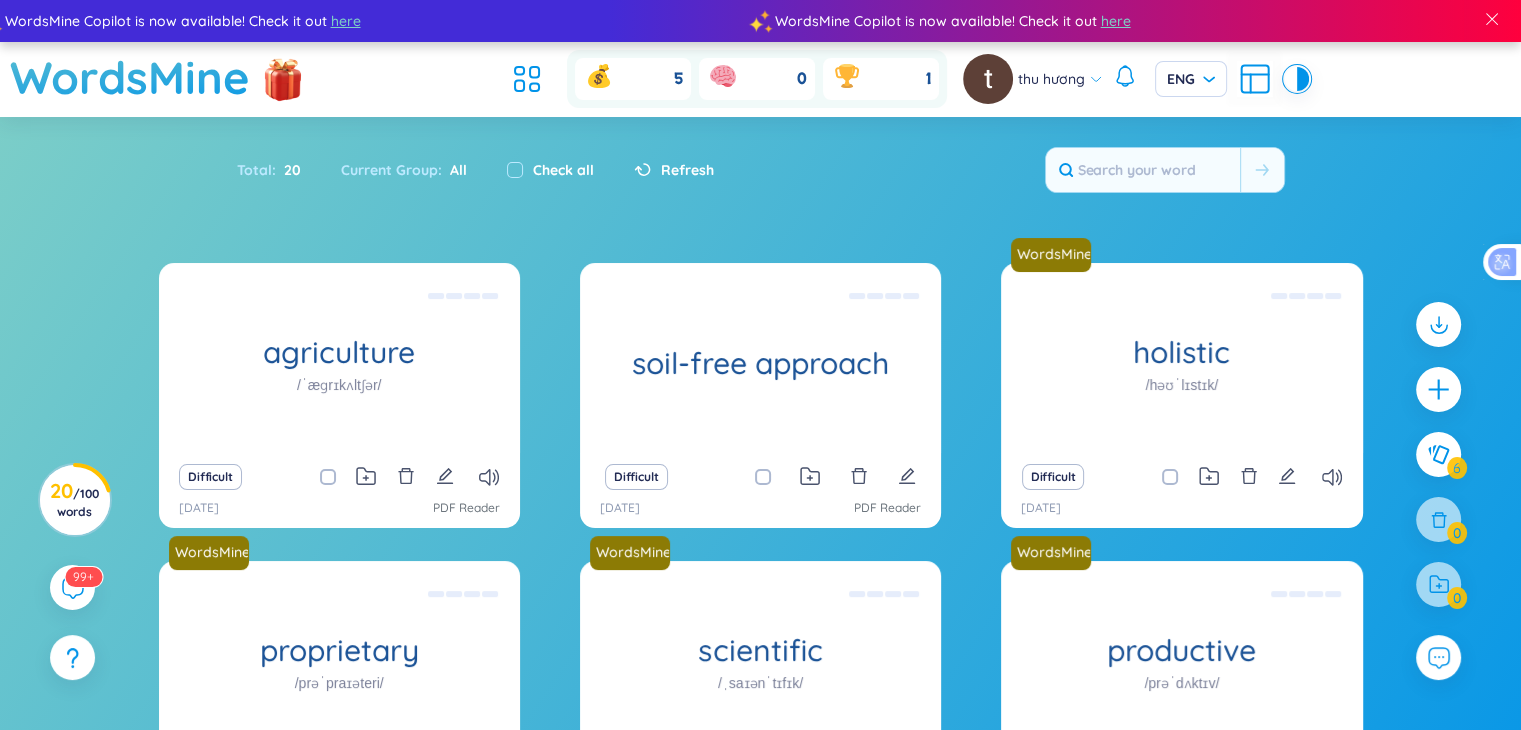 click at bounding box center [532, 79] 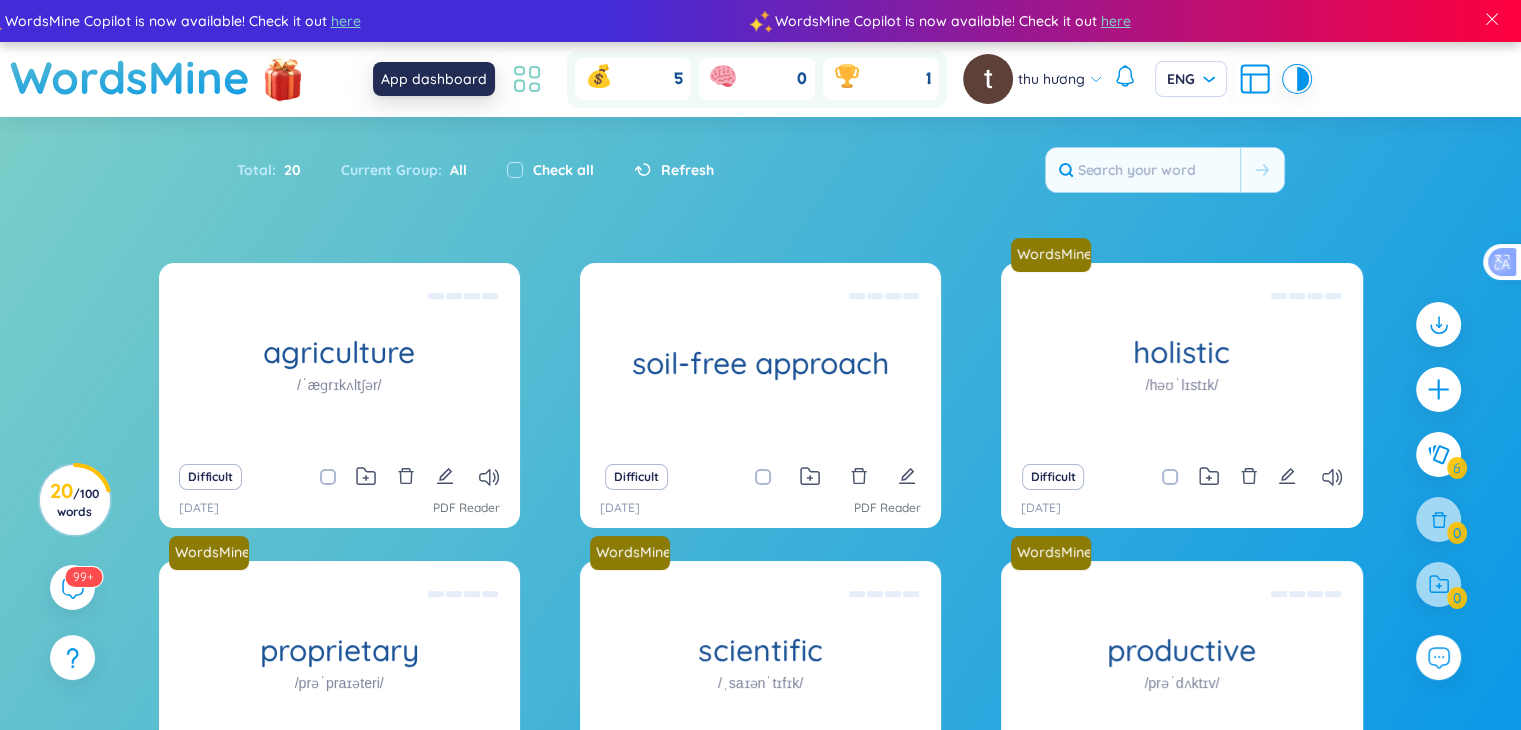 click 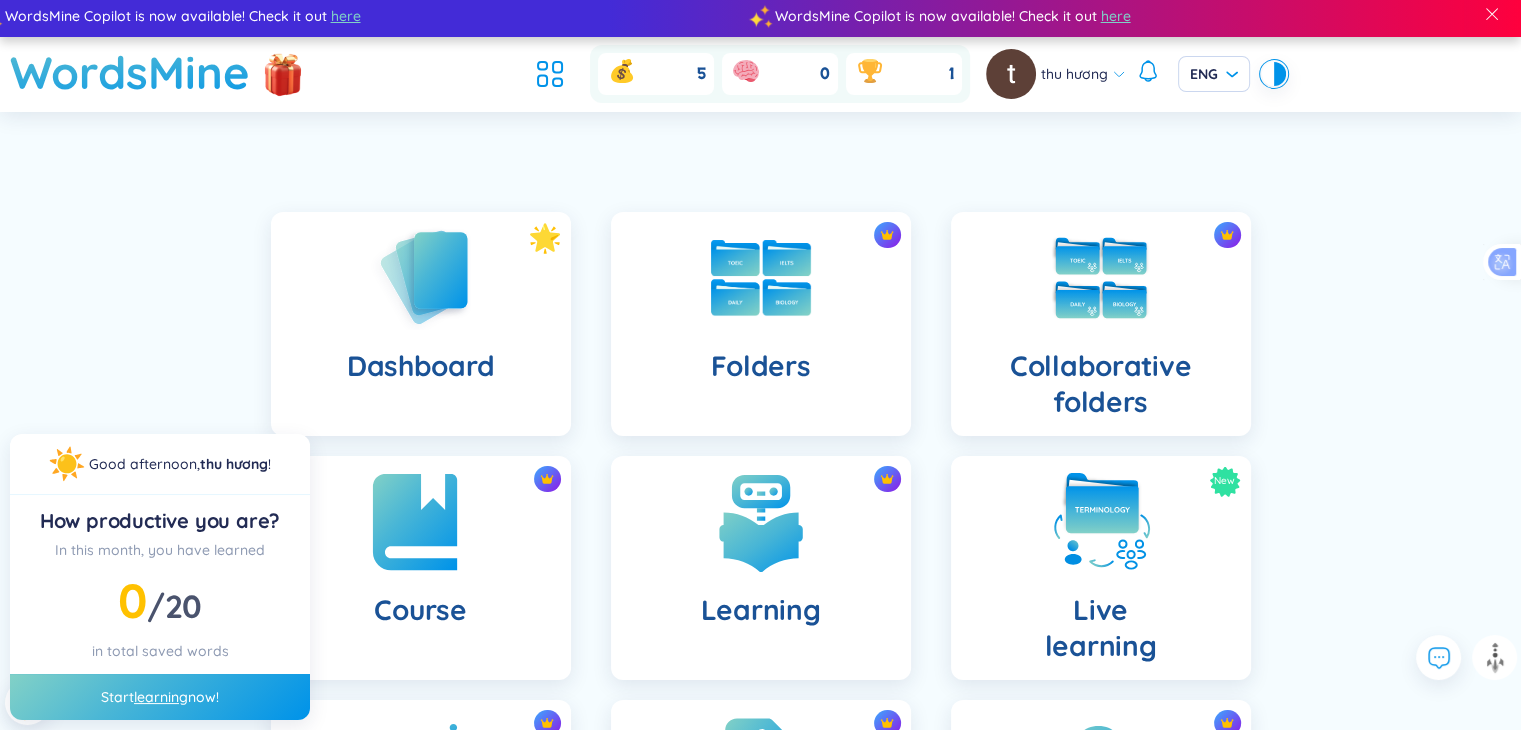 scroll, scrollTop: 0, scrollLeft: 0, axis: both 